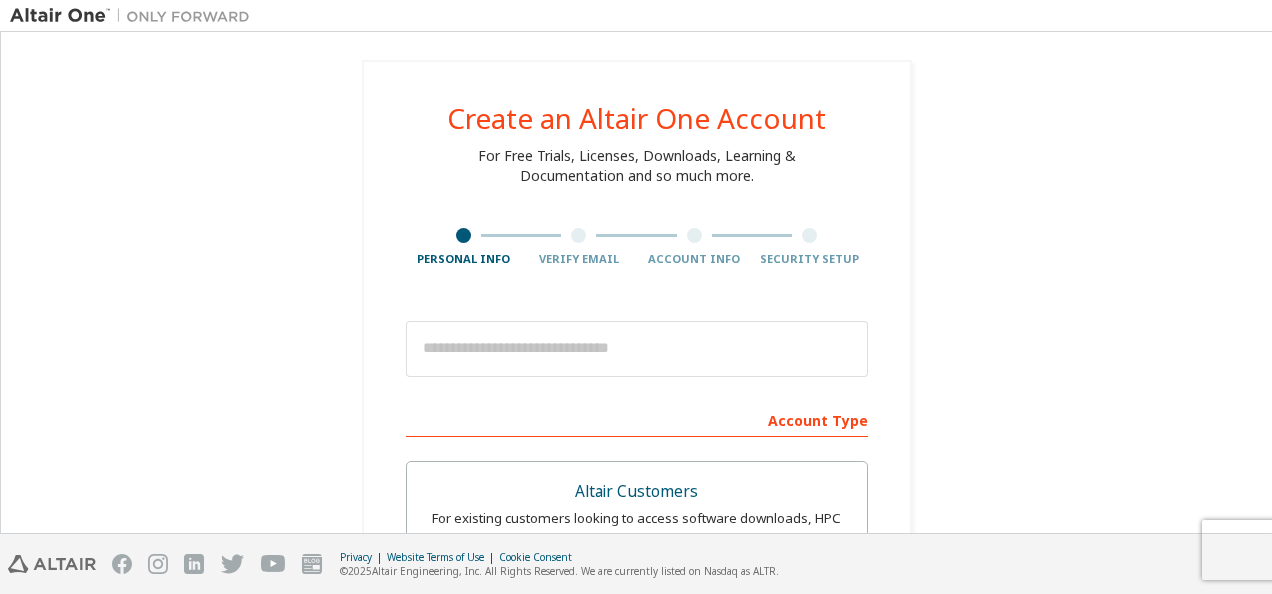 scroll, scrollTop: 0, scrollLeft: 0, axis: both 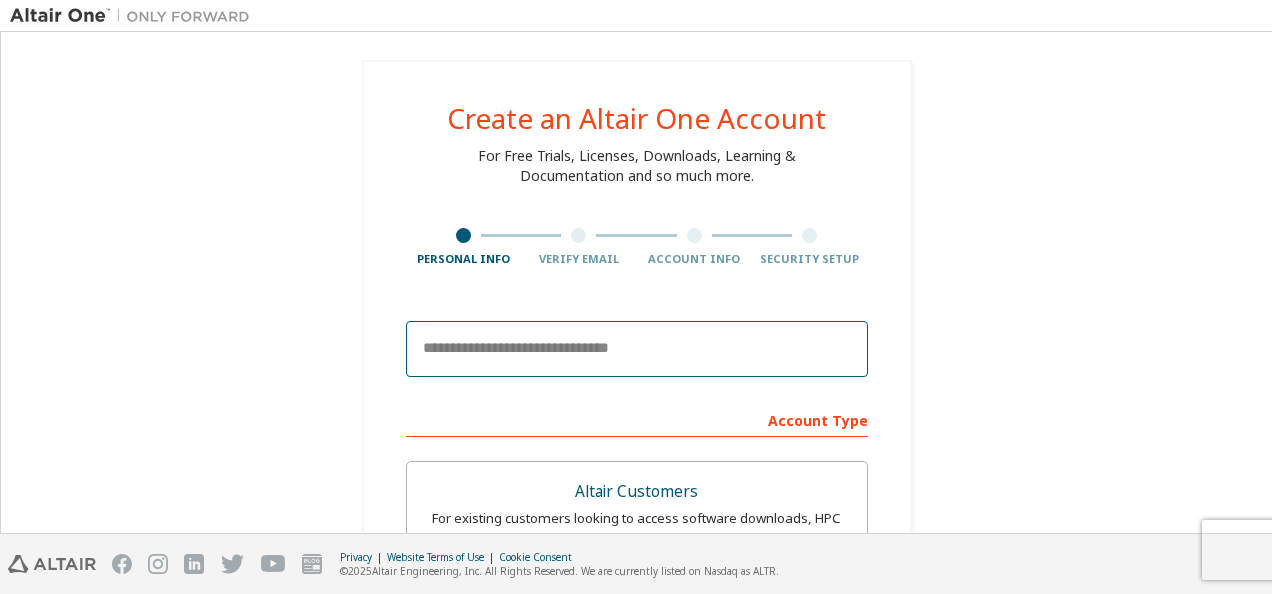 click at bounding box center [637, 349] 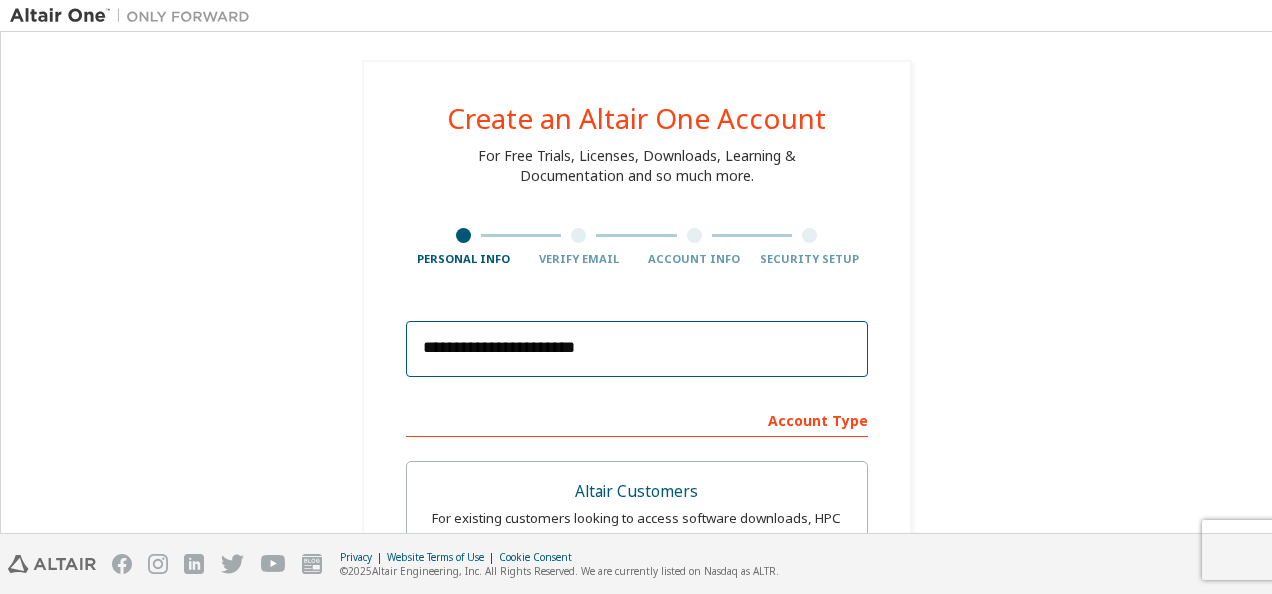 type on "**" 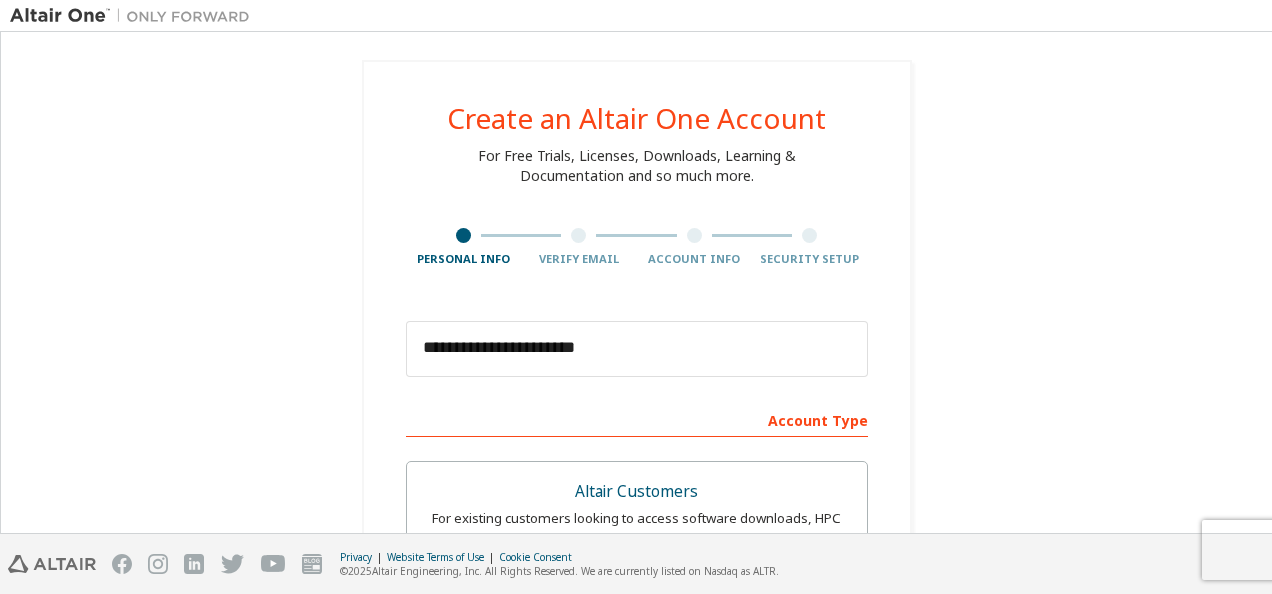 type on "**" 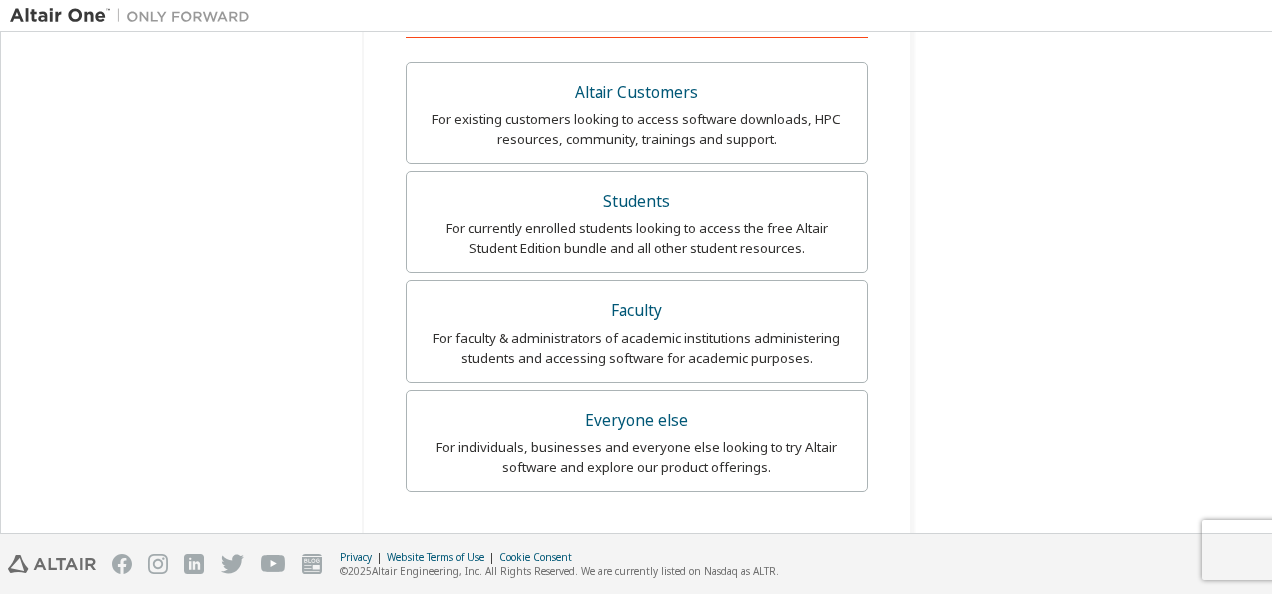 scroll, scrollTop: 400, scrollLeft: 0, axis: vertical 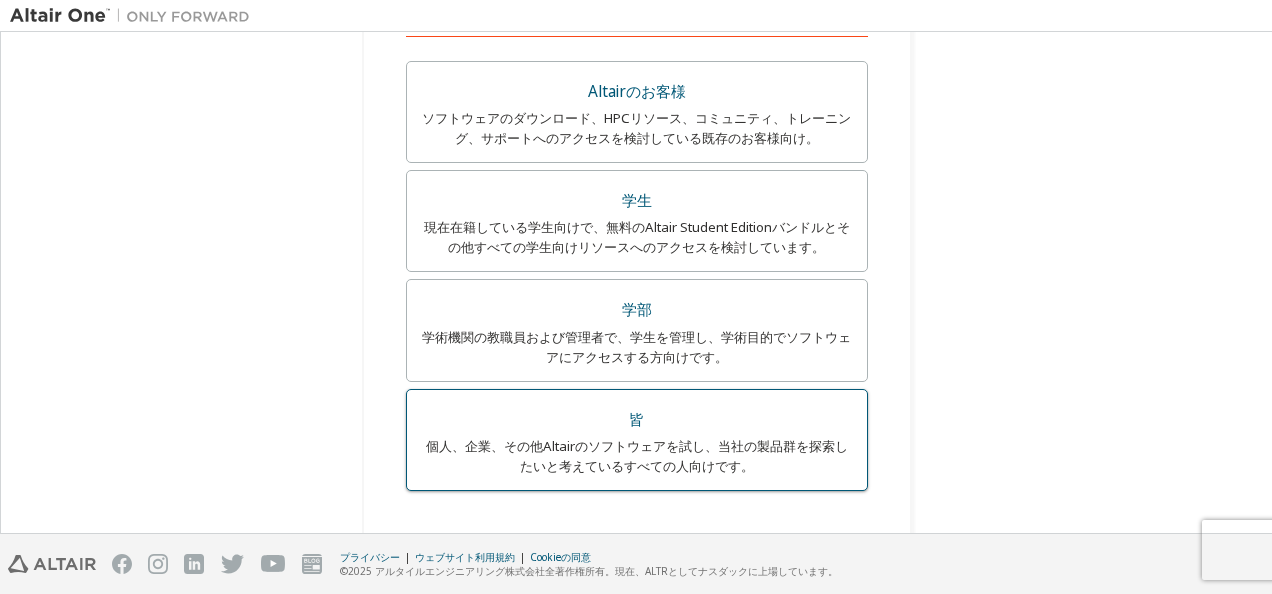 click on "個人、企業、その他Altairのソフトウェアを試し、当社の製品群を探索したいと考えているすべての人向けです。" at bounding box center [637, 456] 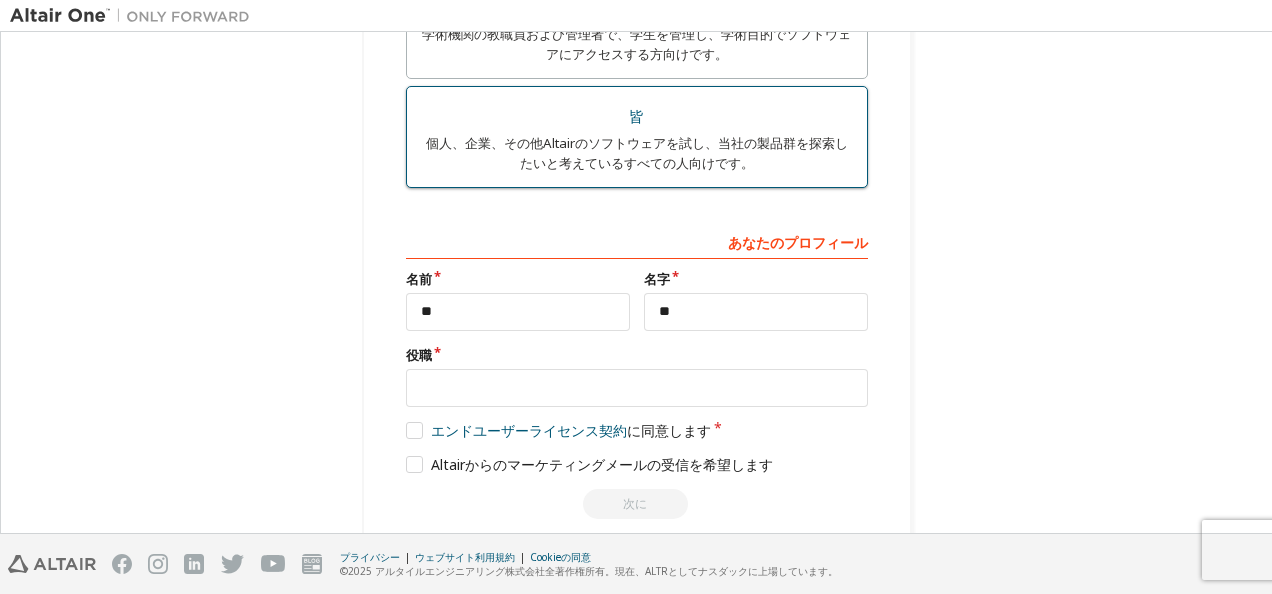scroll, scrollTop: 704, scrollLeft: 0, axis: vertical 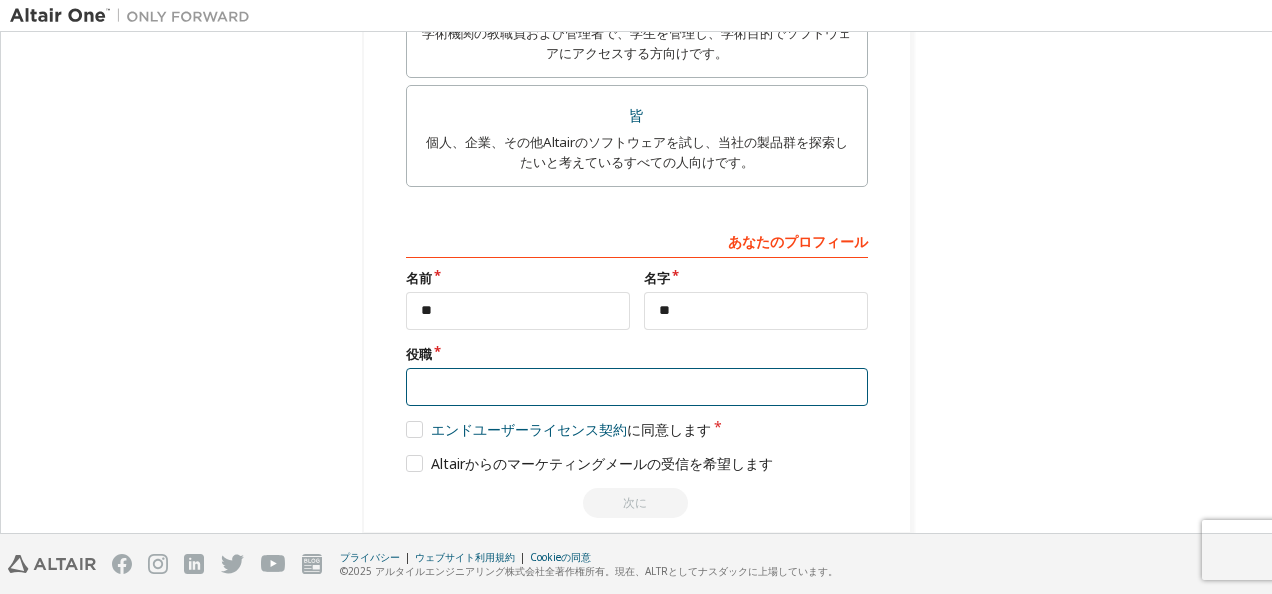 click at bounding box center (637, 387) 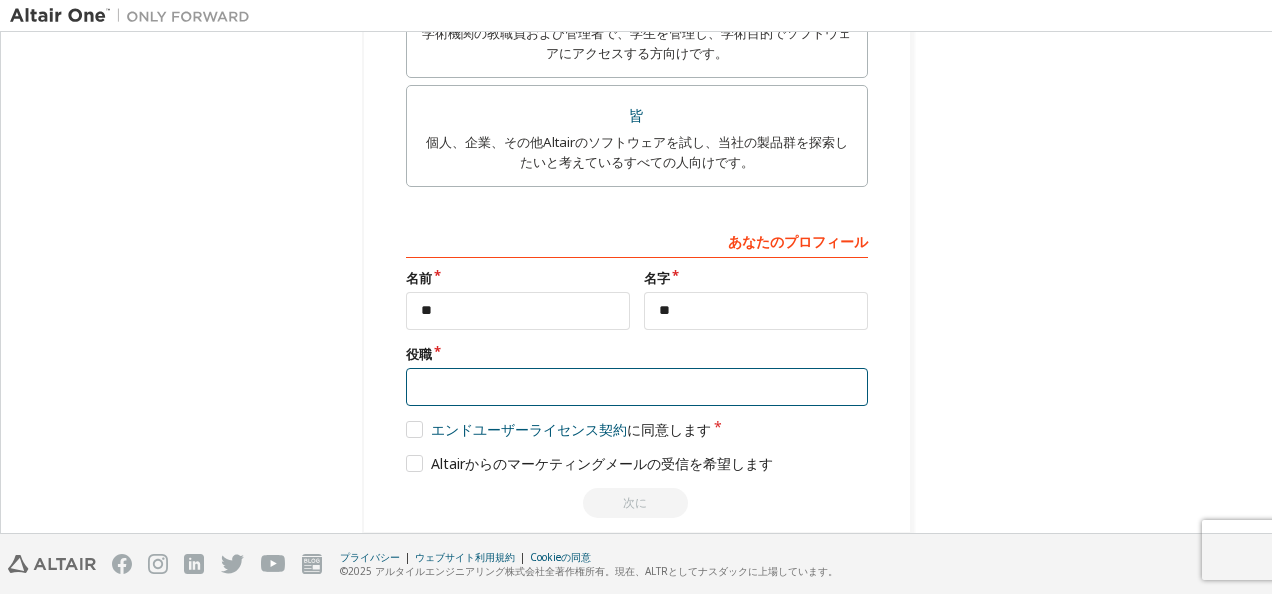 type on "**" 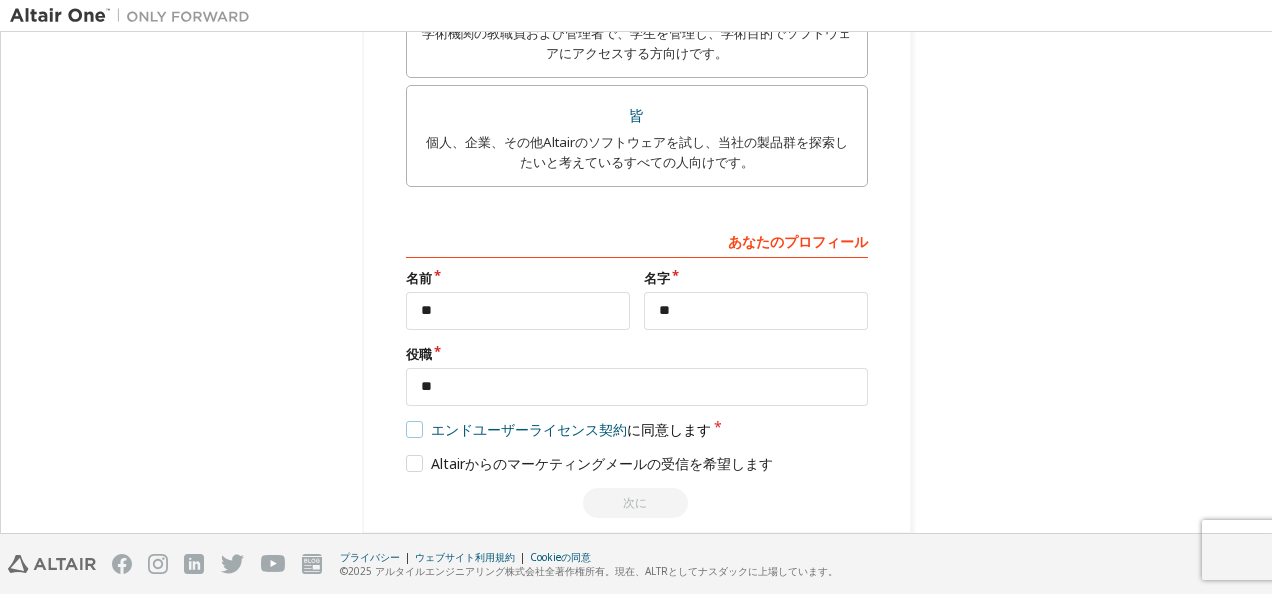 click on "エンドユーザーライセンス契約 に同意します" at bounding box center (559, 429) 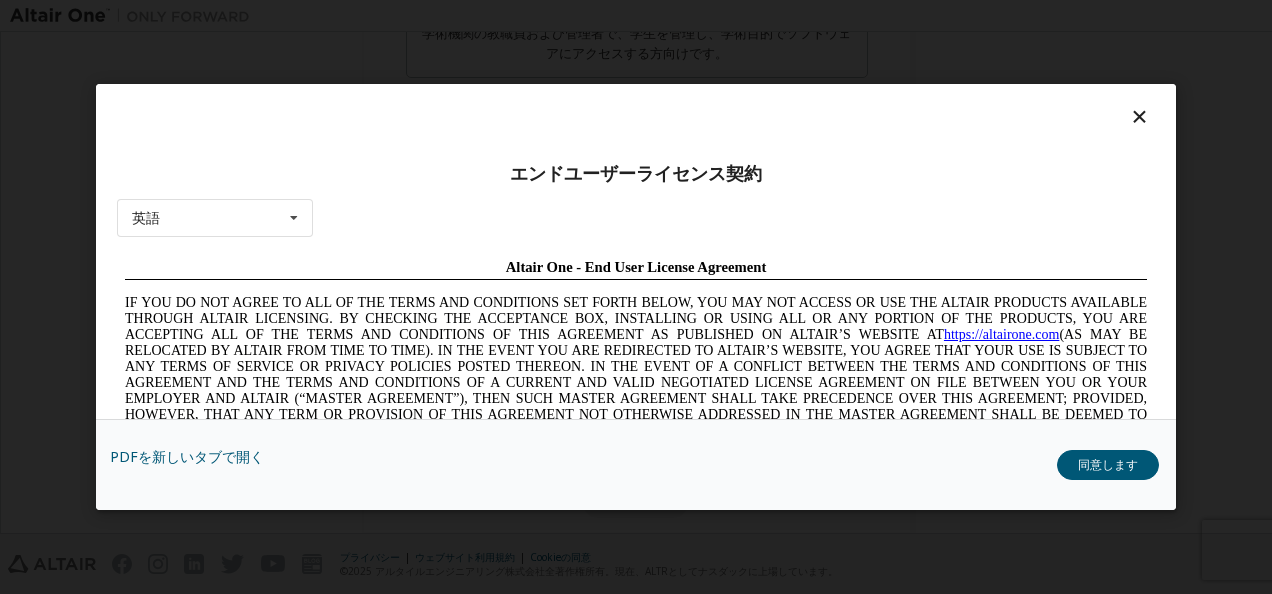 scroll, scrollTop: 0, scrollLeft: 0, axis: both 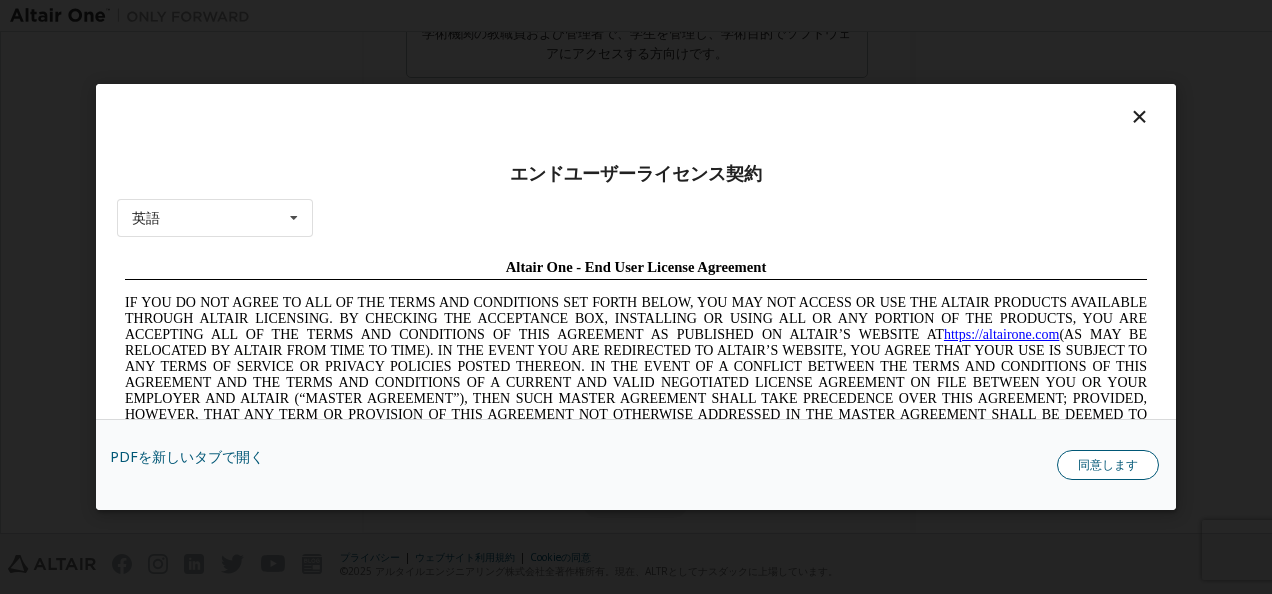 click on "同意します" at bounding box center [1108, 465] 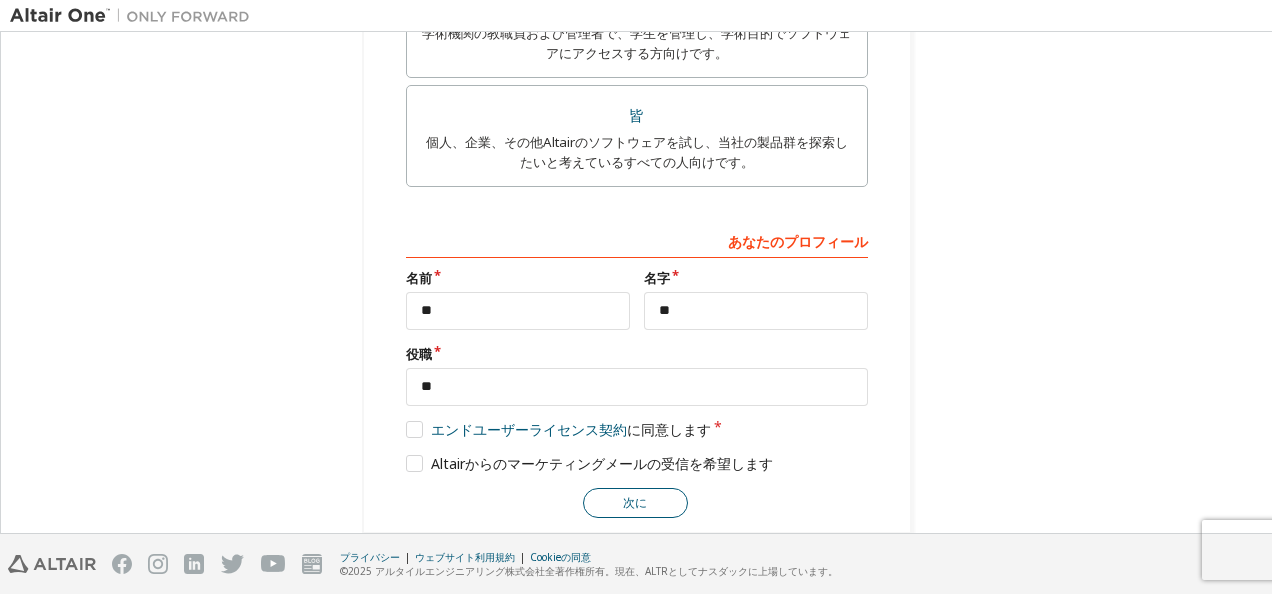 click on "次に" at bounding box center (635, 503) 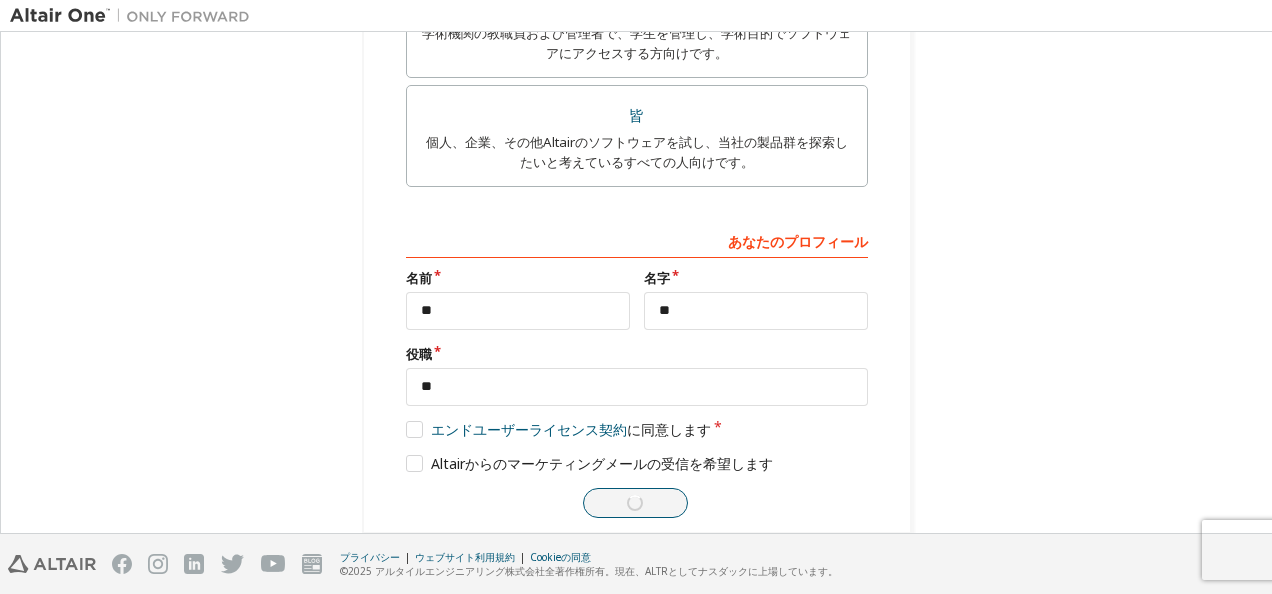 scroll, scrollTop: 50, scrollLeft: 0, axis: vertical 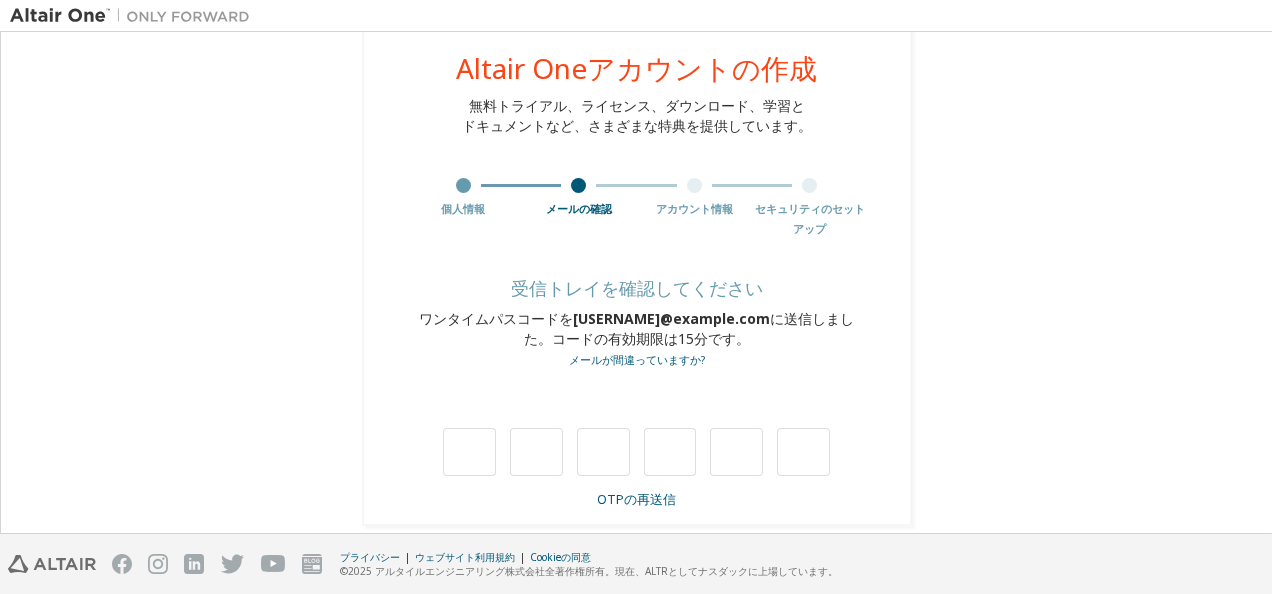 type on "*" 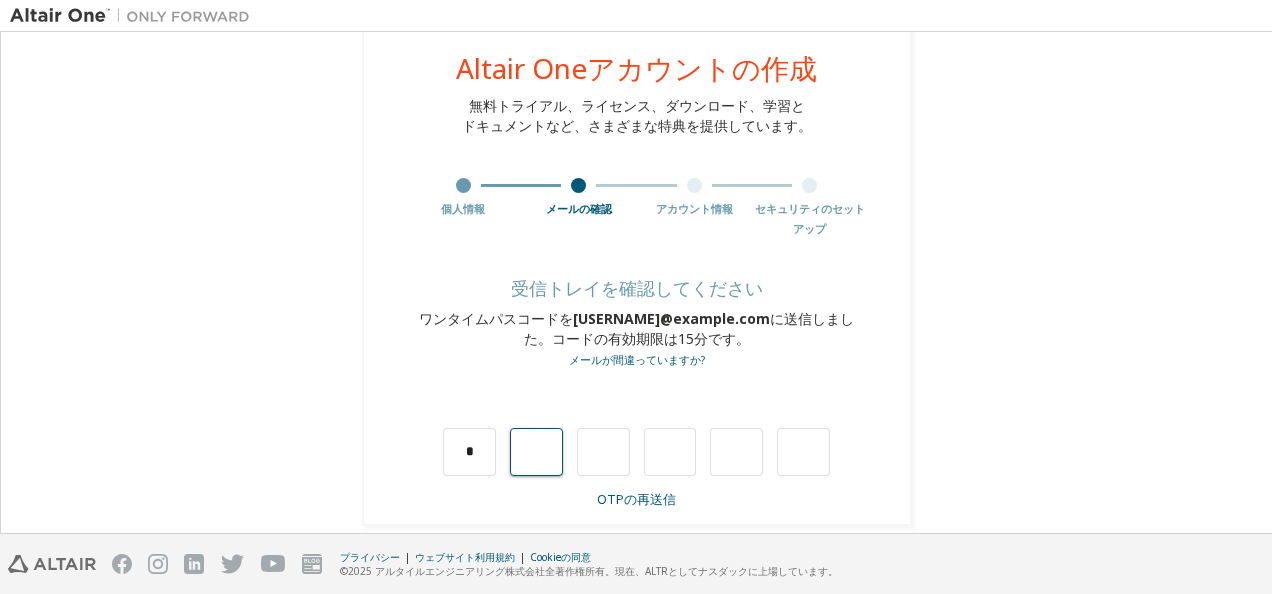 type on "*" 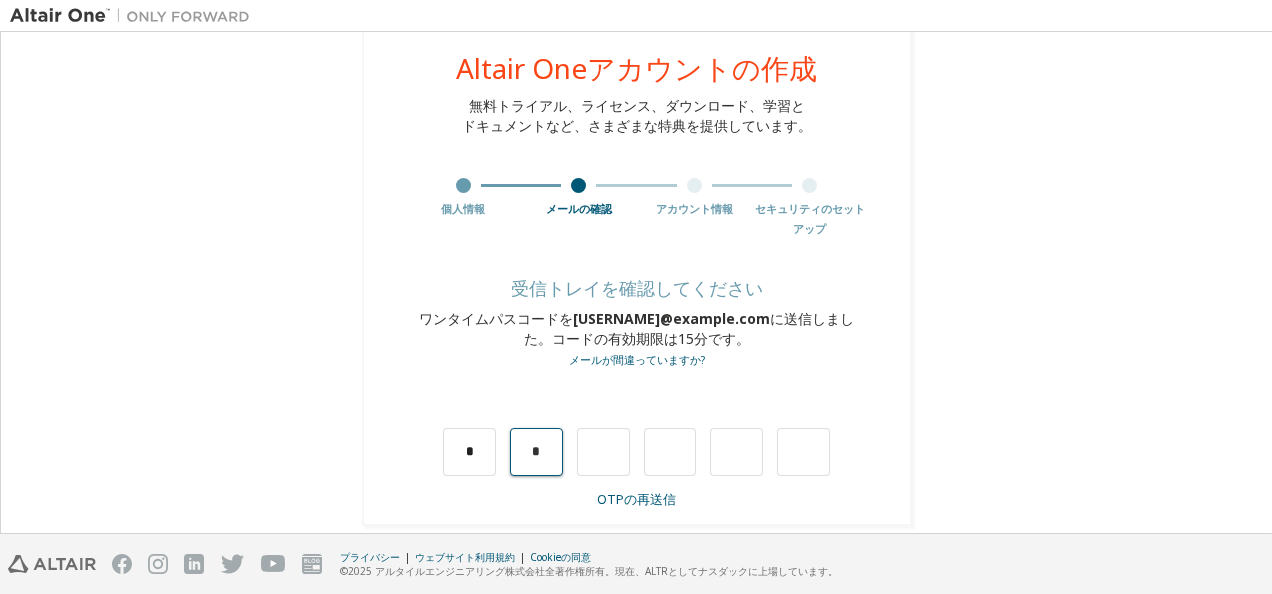 click on "*" at bounding box center [536, 452] 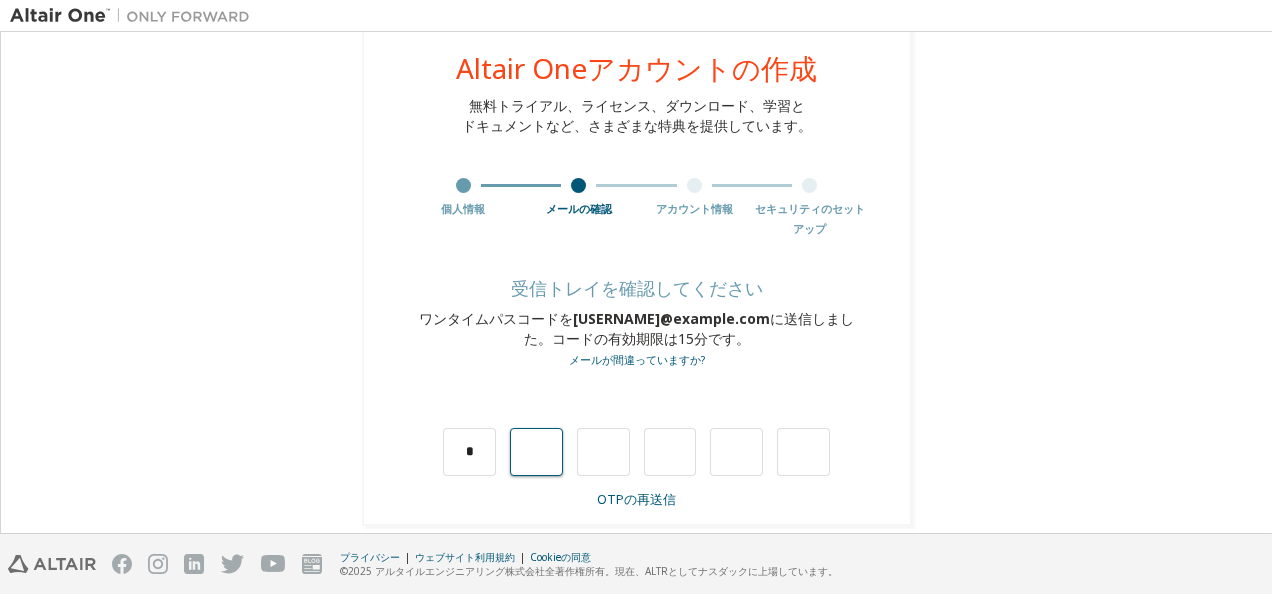 type on "*" 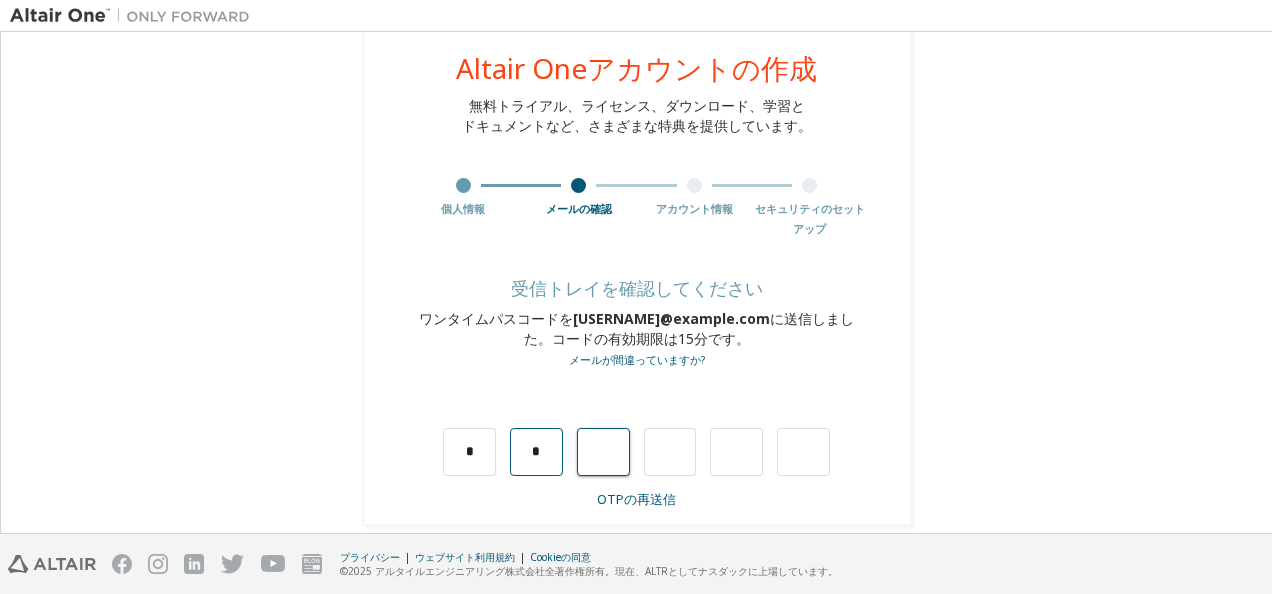 type on "*" 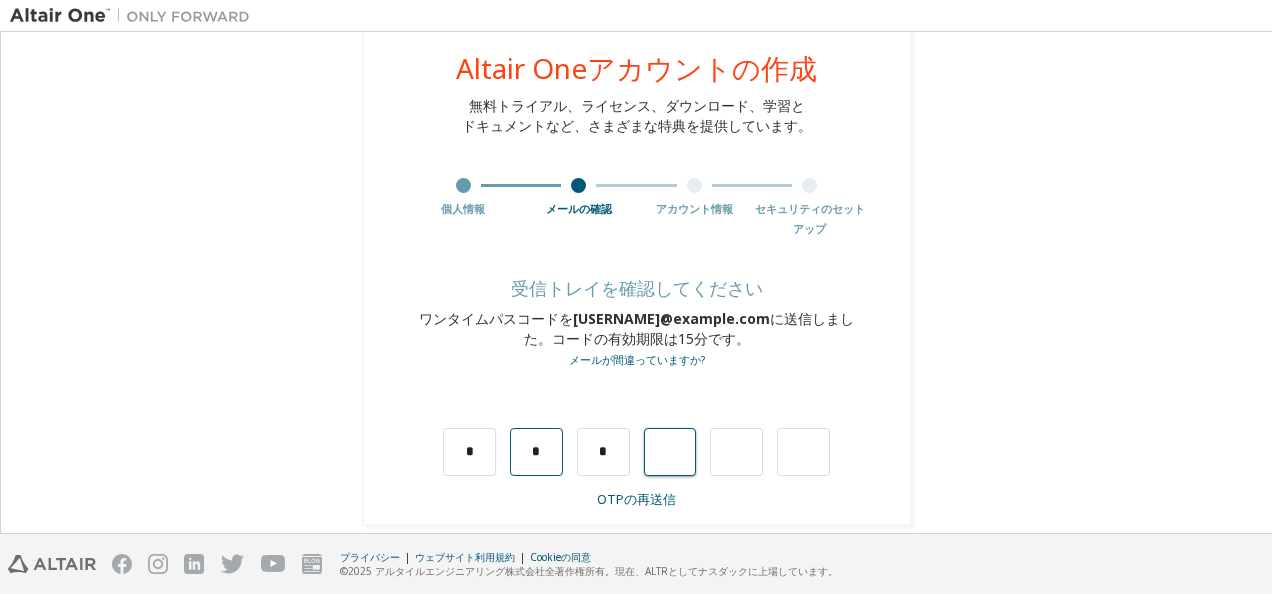 type on "*" 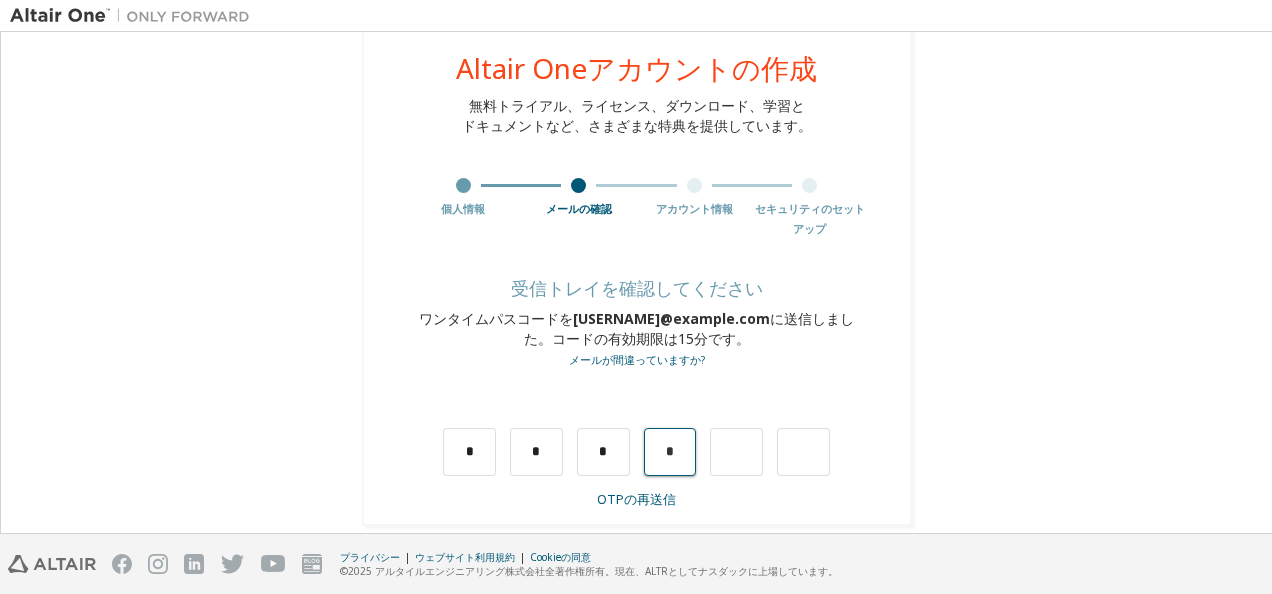click on "*" at bounding box center (670, 452) 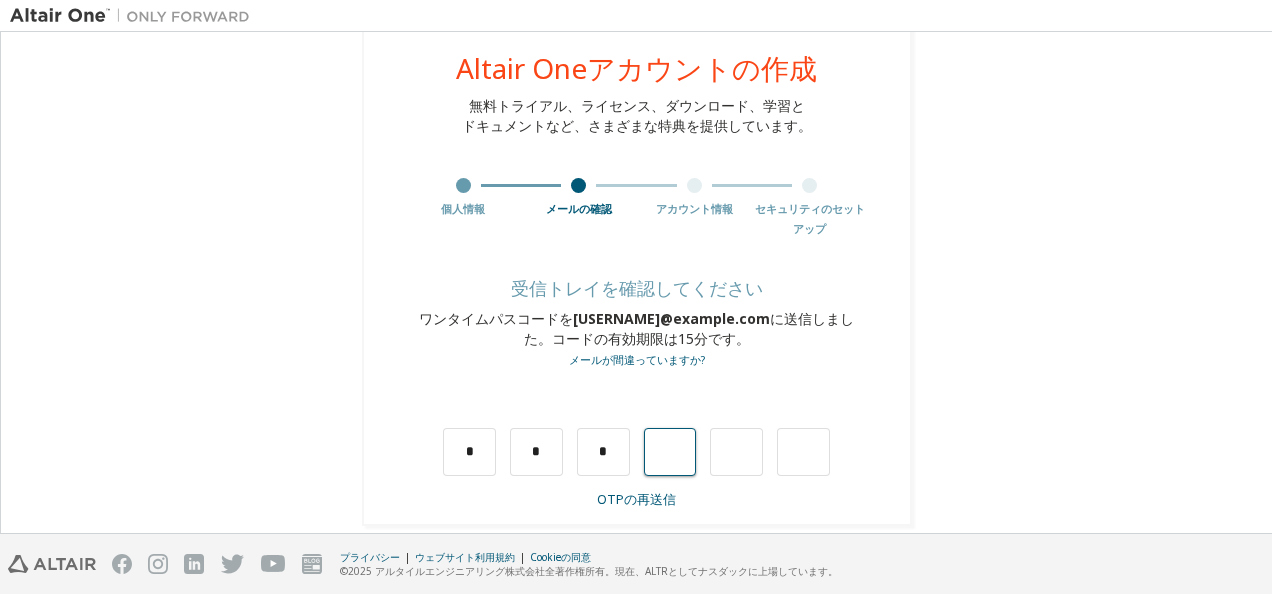 type on "*" 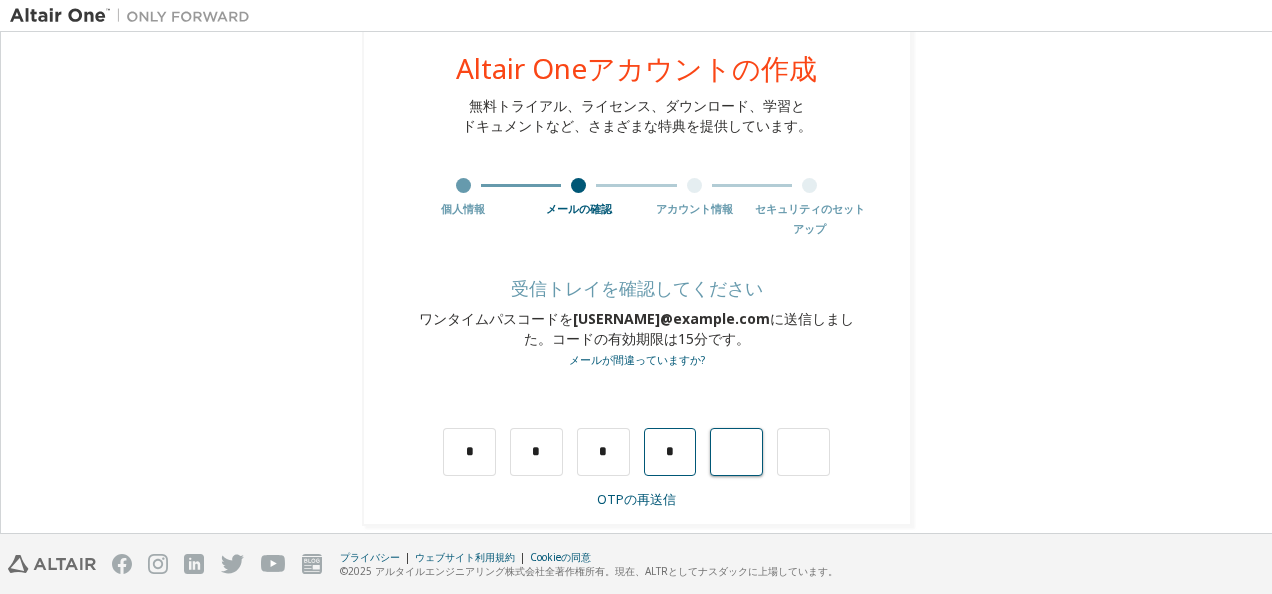 type on "*" 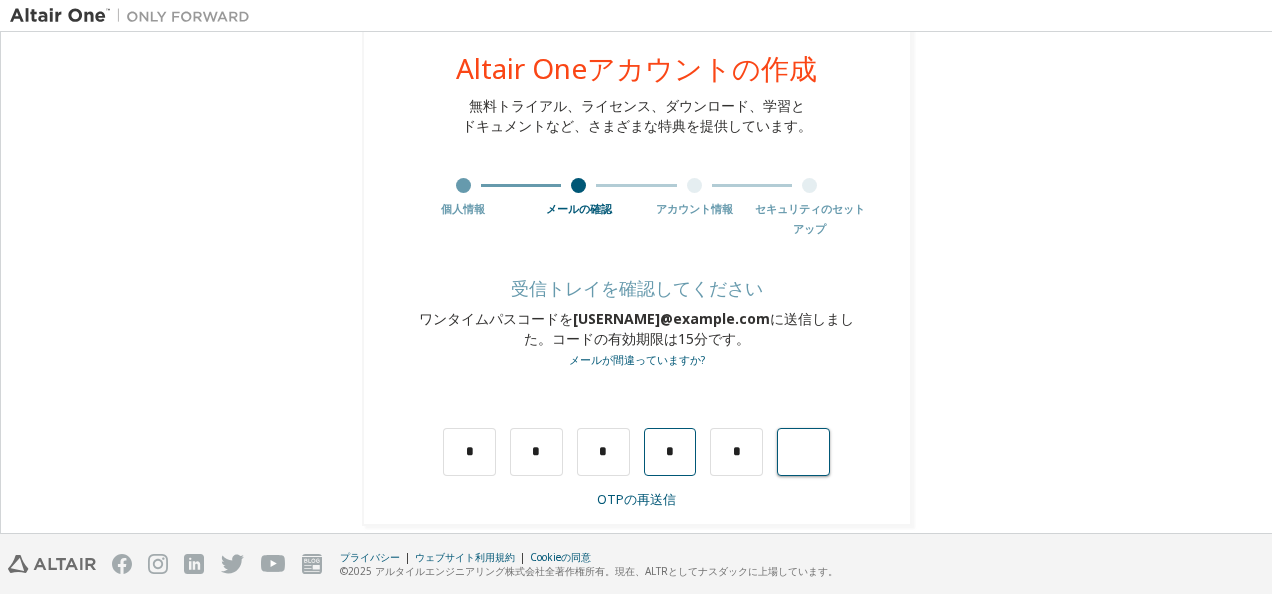 type on "*" 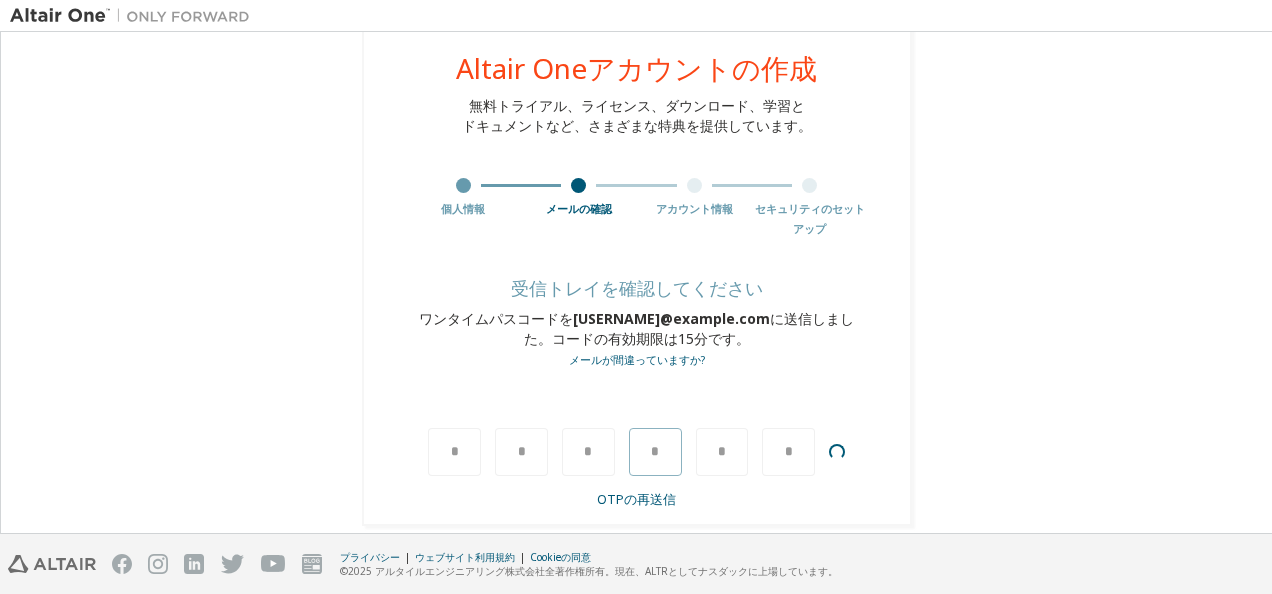 type 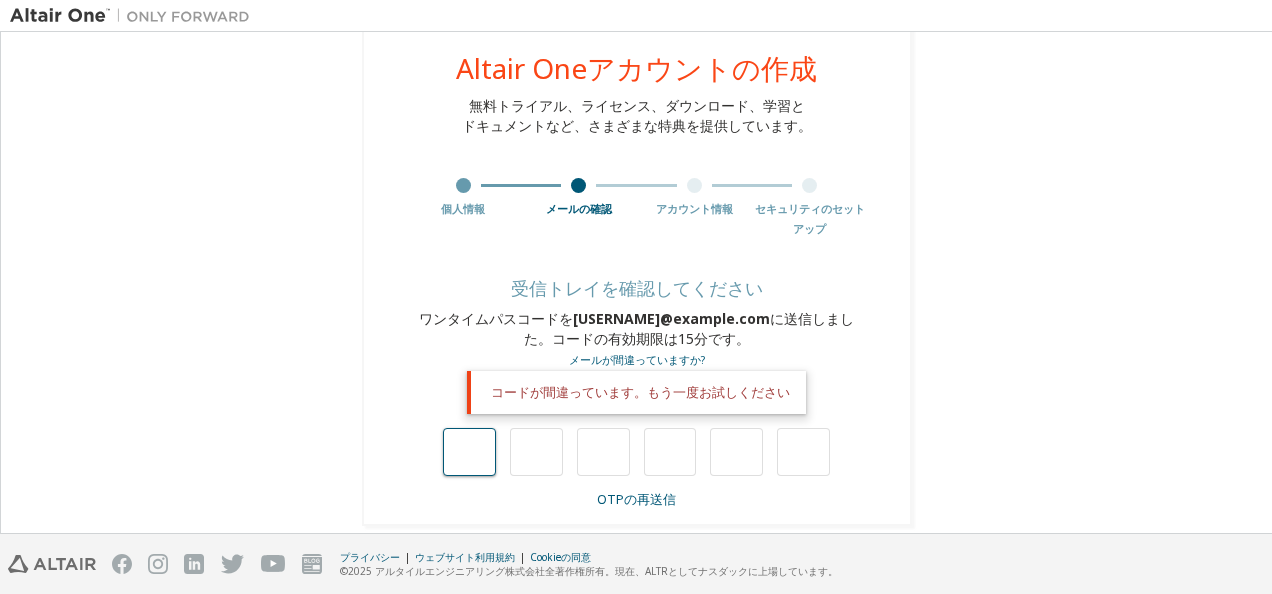 click at bounding box center [469, 452] 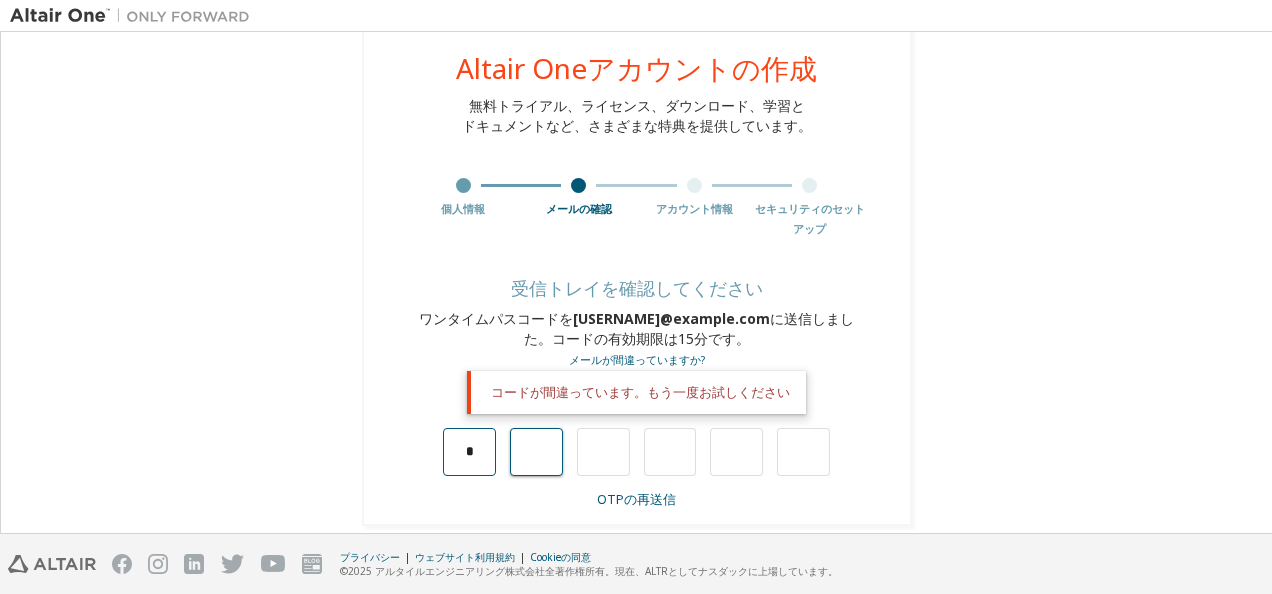 type on "*" 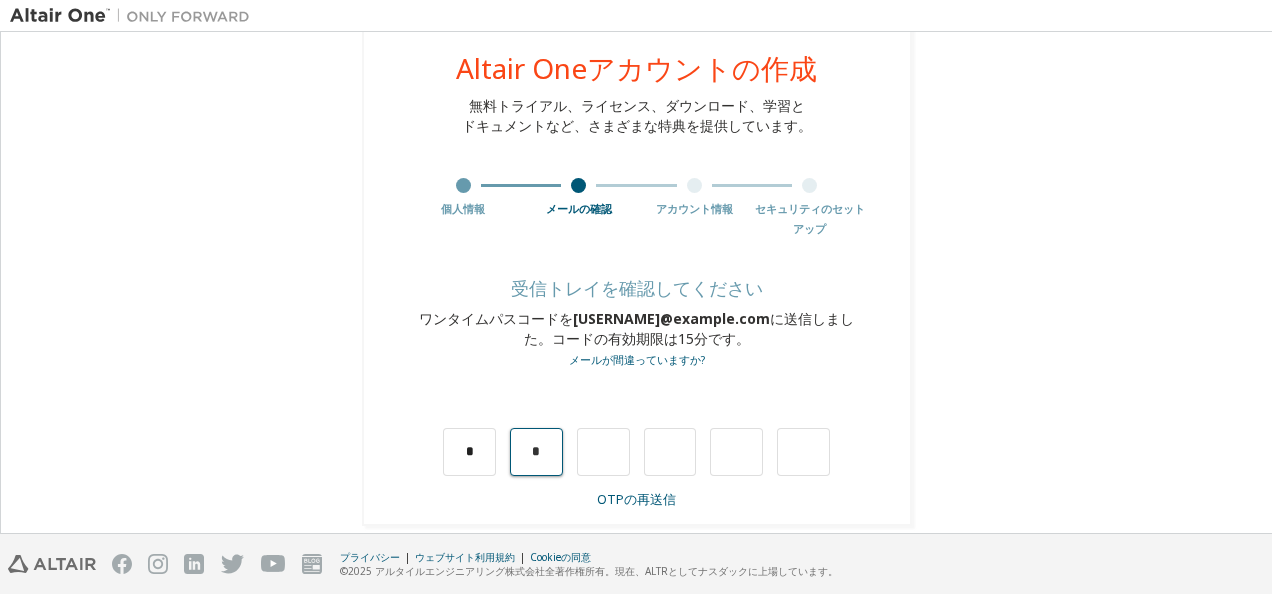 click on "*" at bounding box center (536, 452) 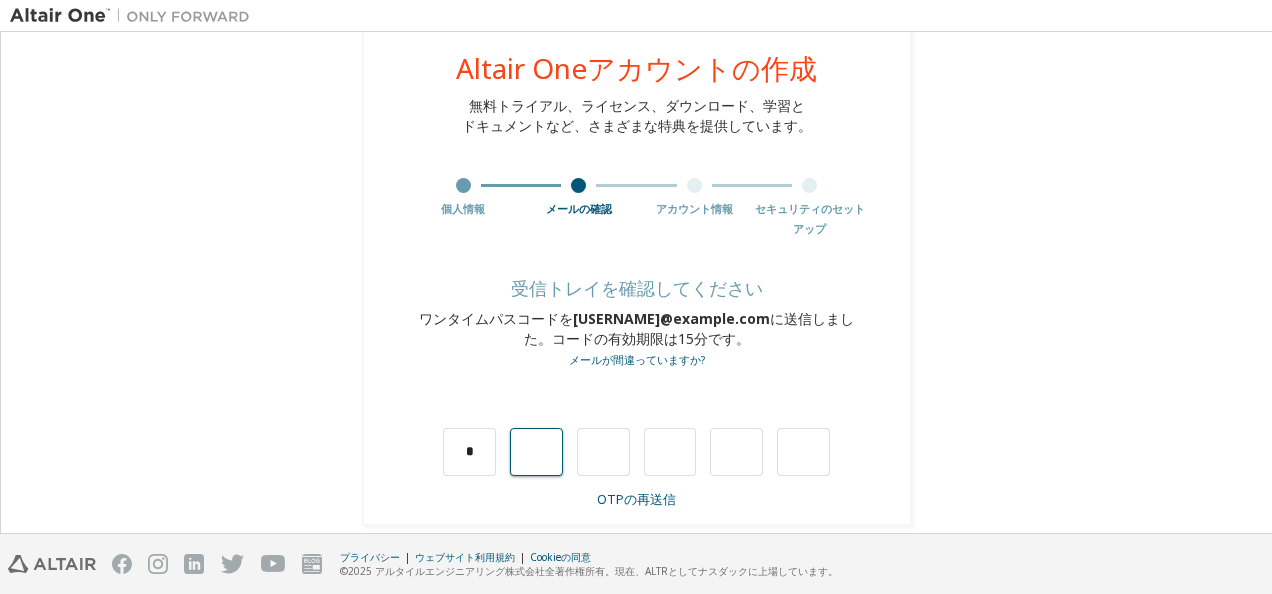 type on "*" 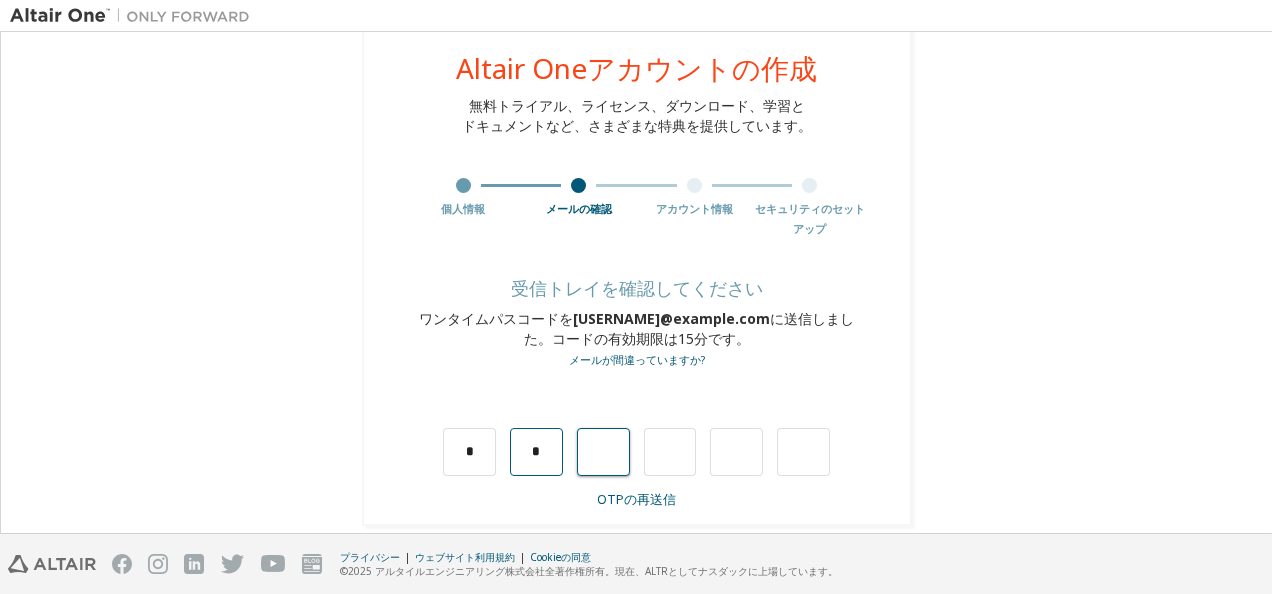 type on "*" 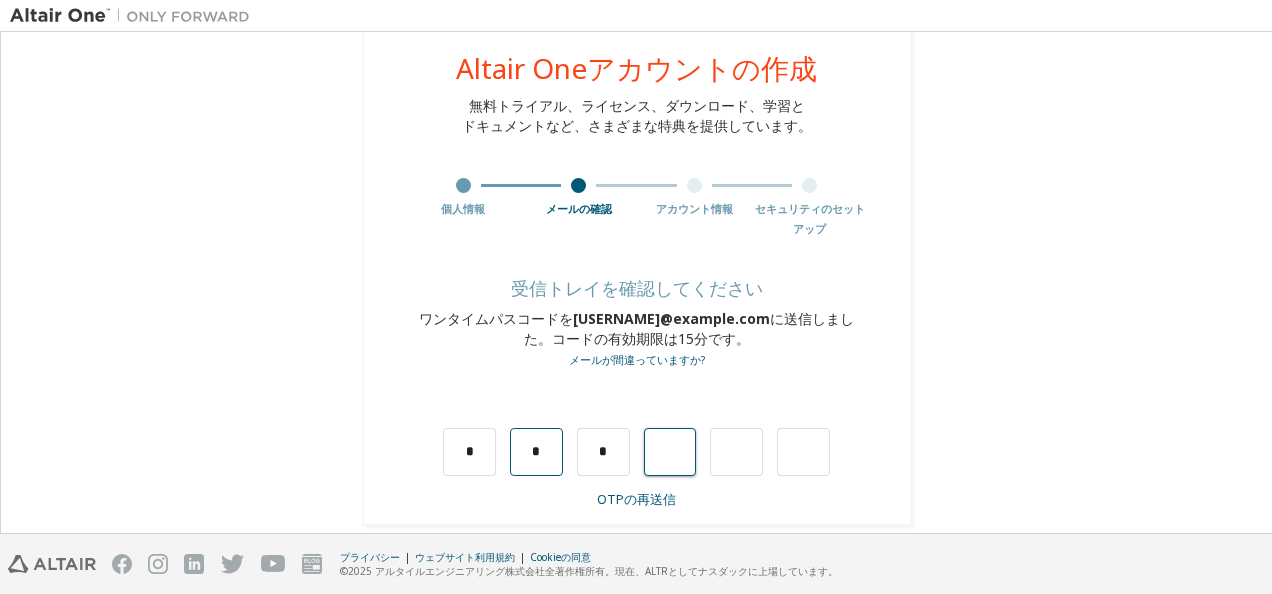 type on "*" 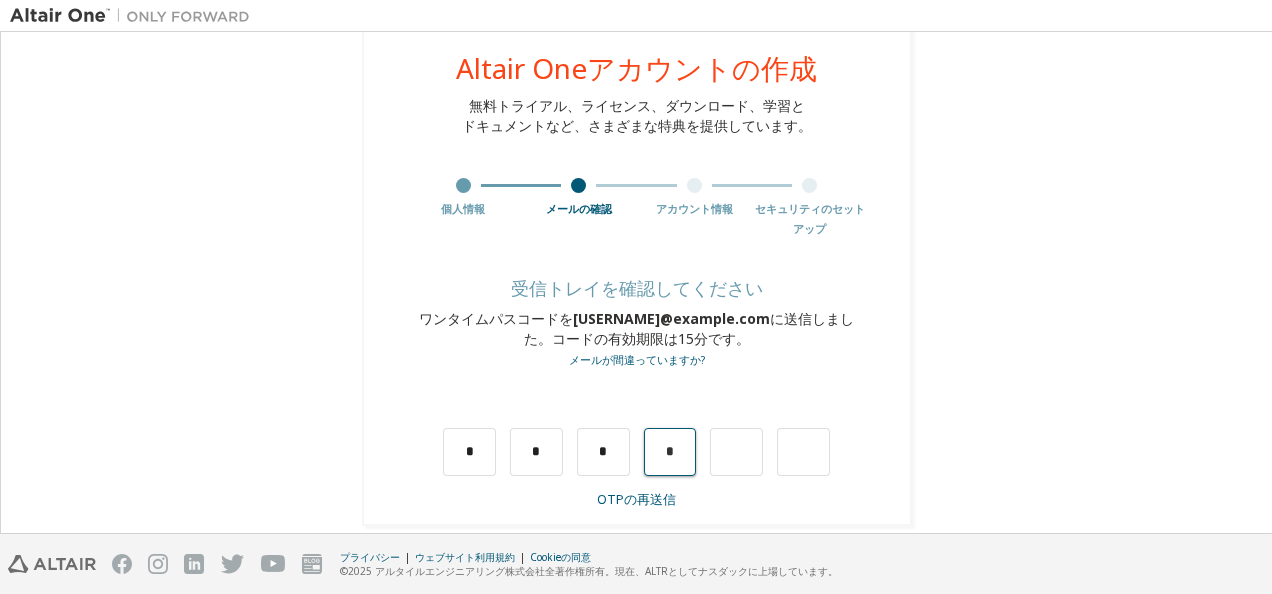 click on "*" at bounding box center (670, 452) 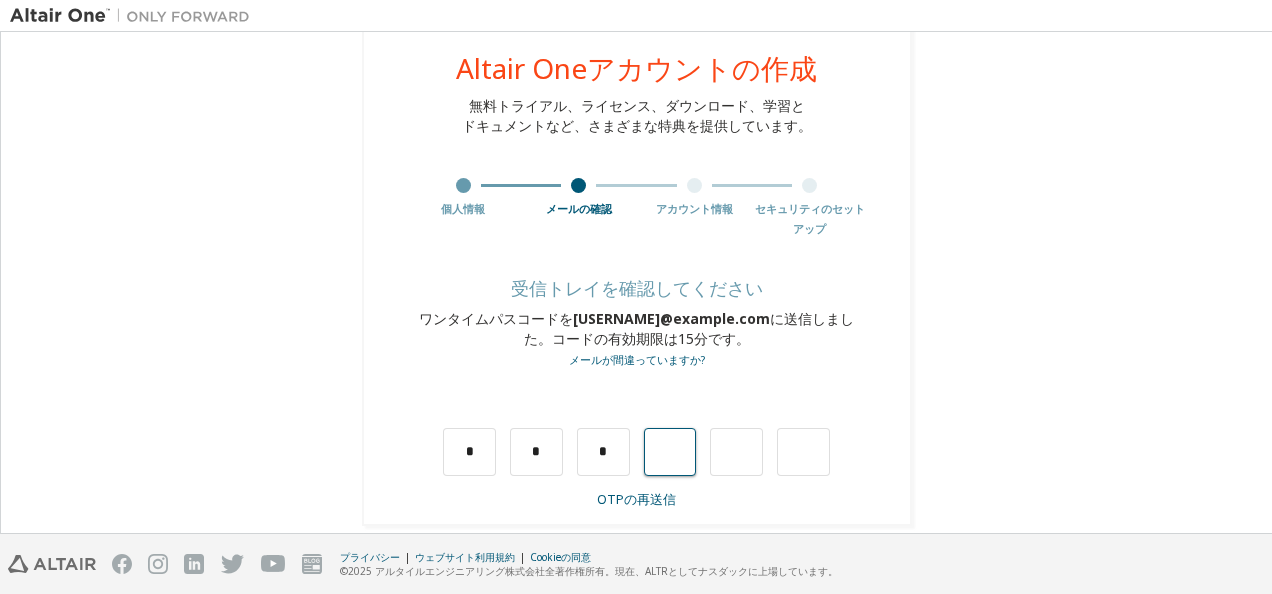 type on "*" 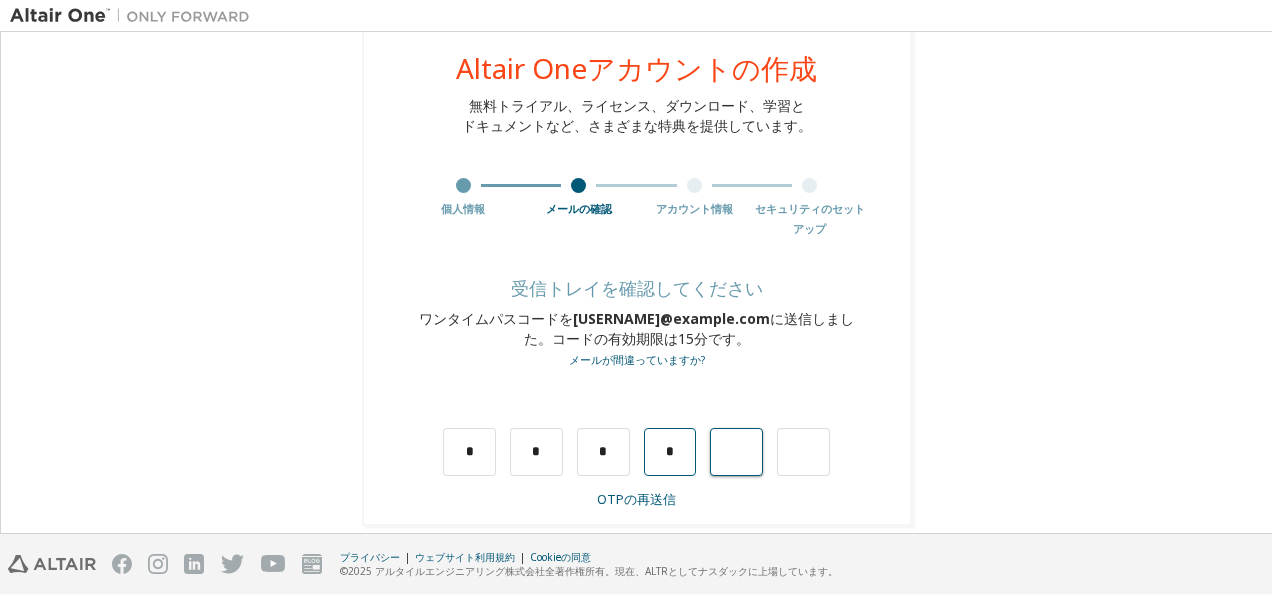 type on "*" 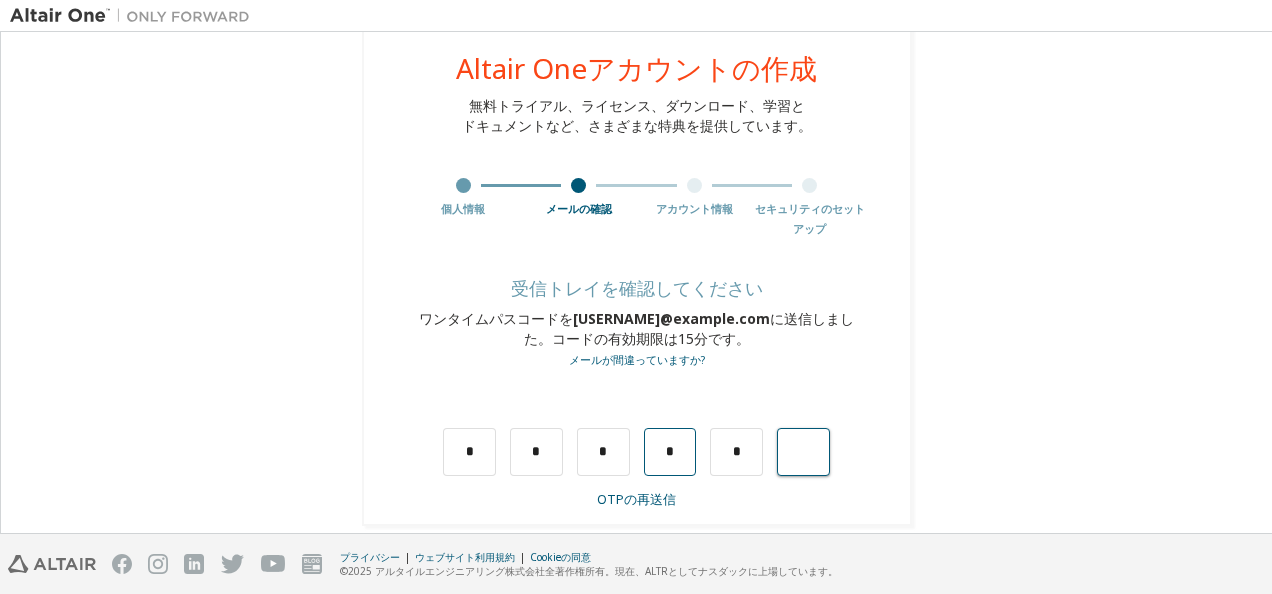 type on "*" 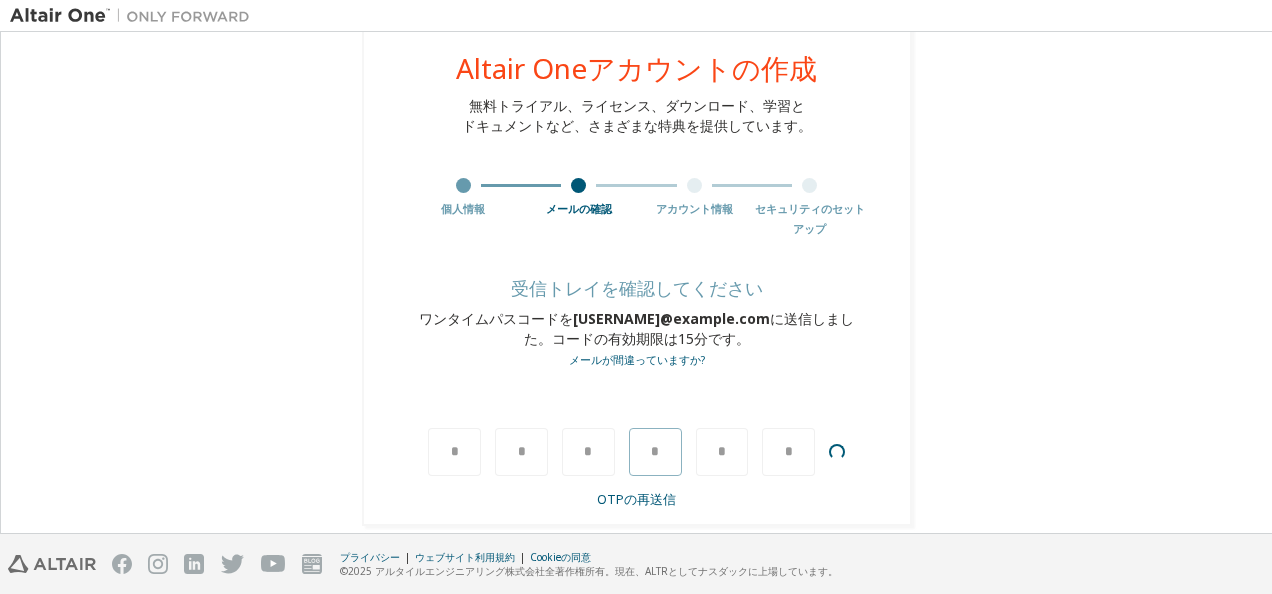 type 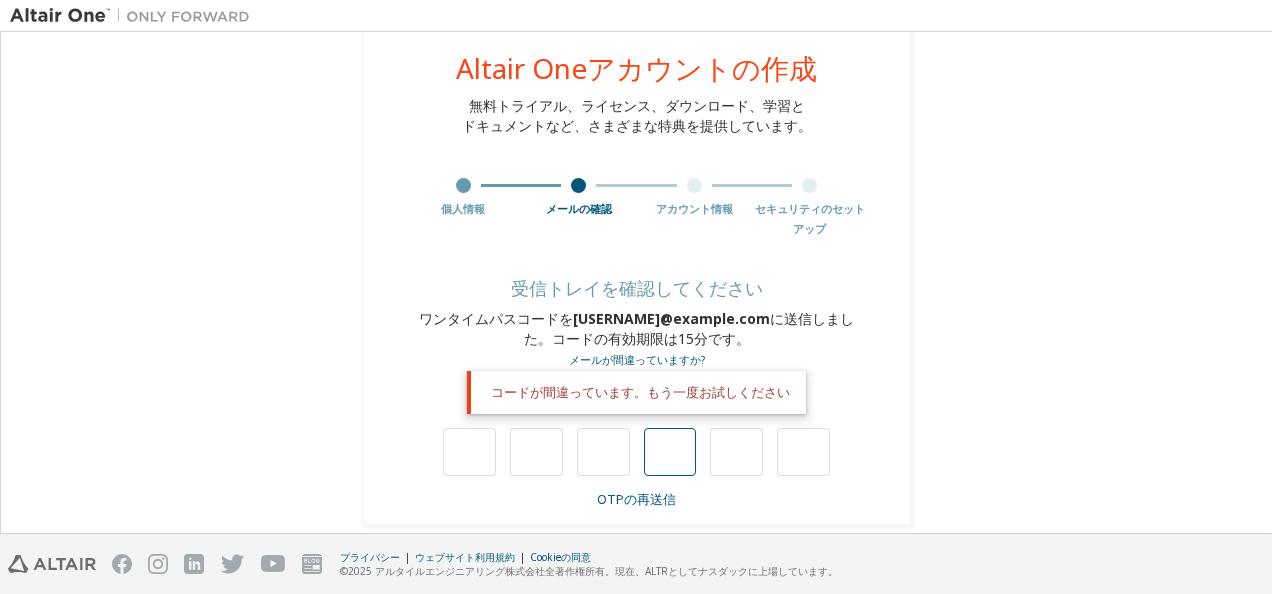 scroll, scrollTop: 70, scrollLeft: 0, axis: vertical 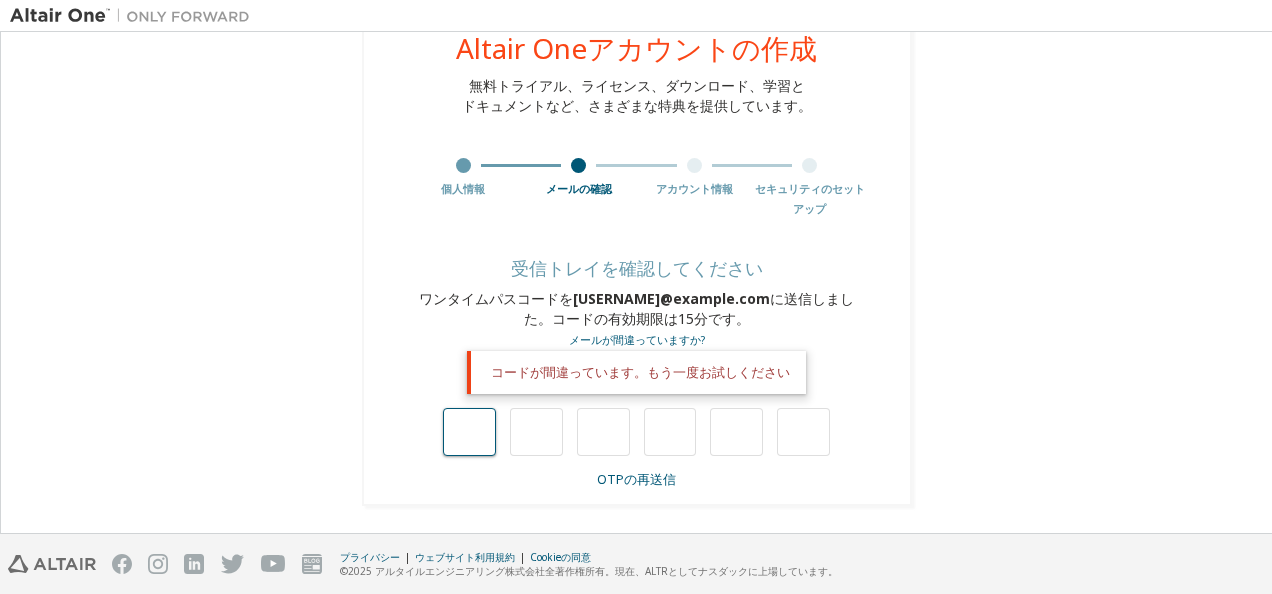 click at bounding box center (469, 432) 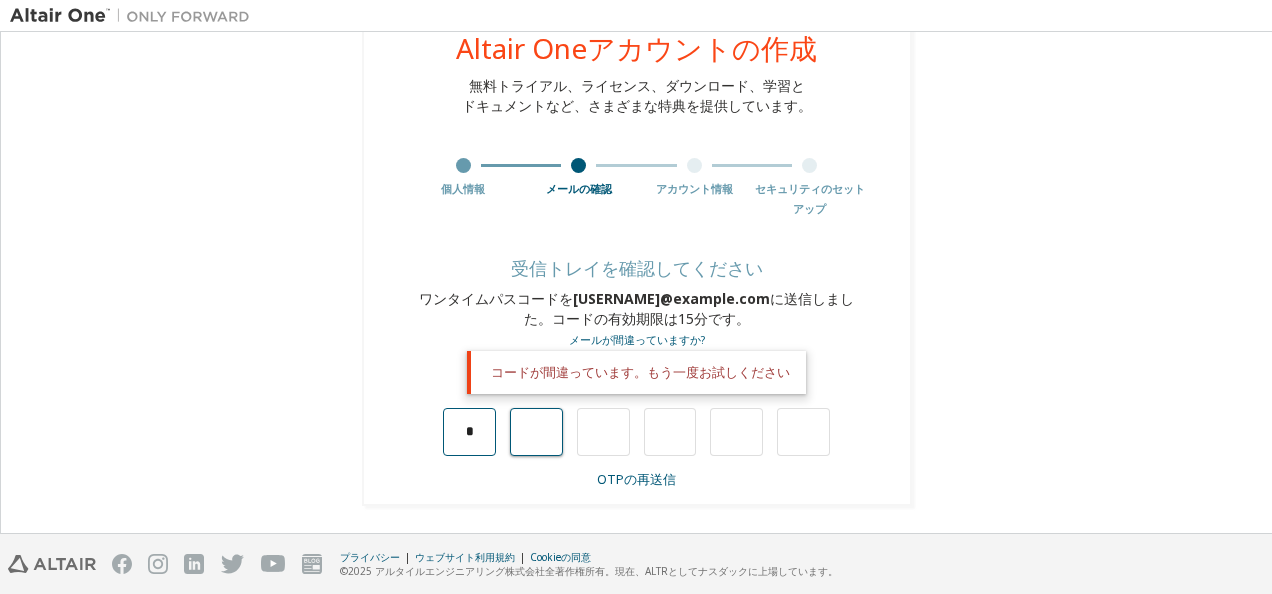 type on "*" 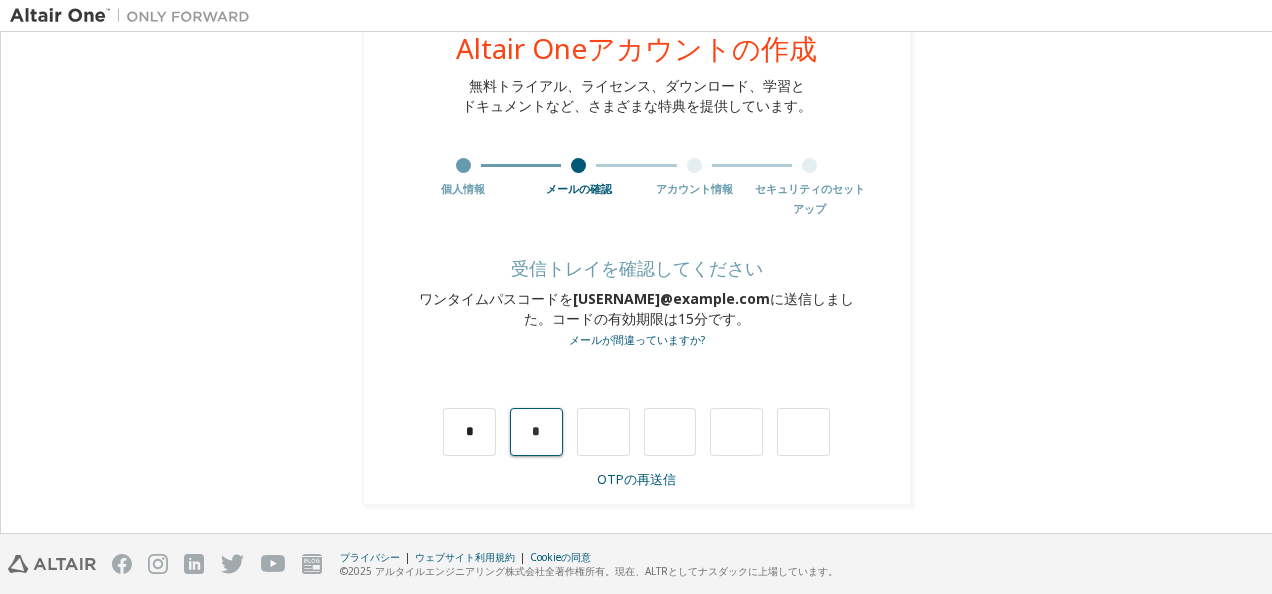 click on "*" at bounding box center [536, 432] 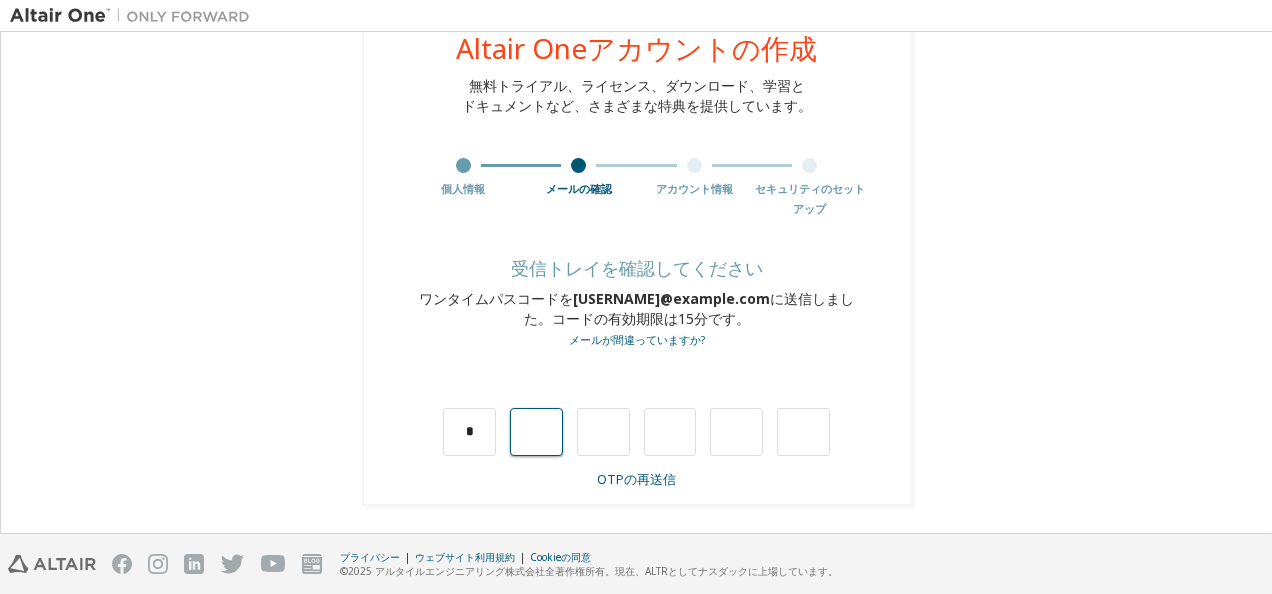 click at bounding box center [536, 432] 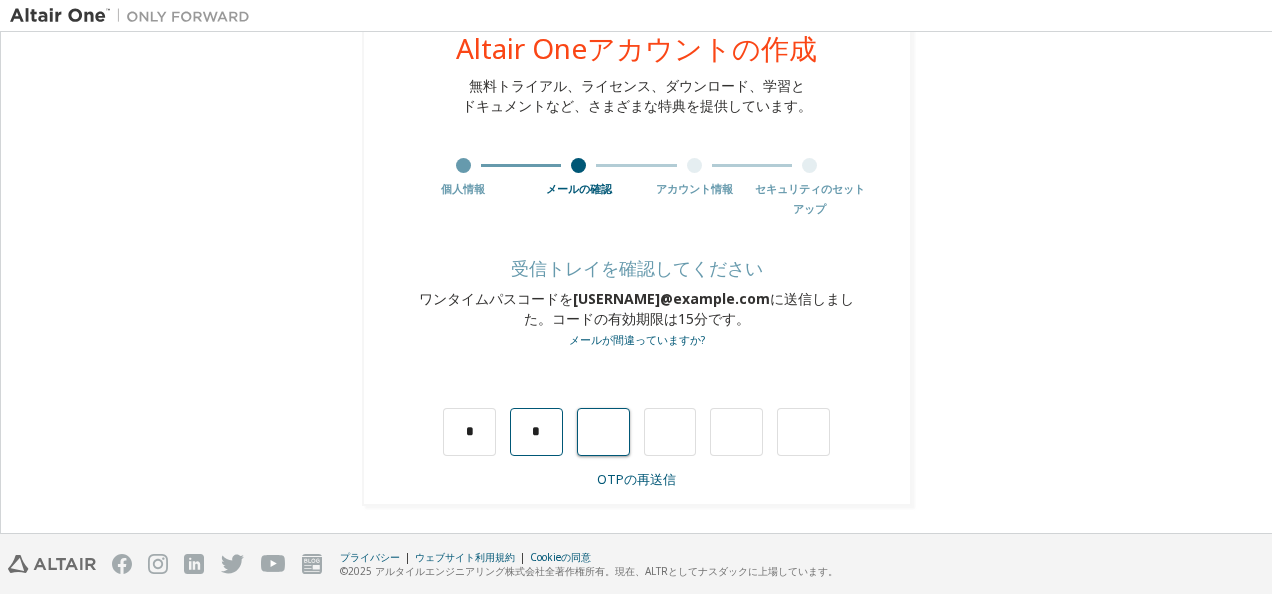 type on "*" 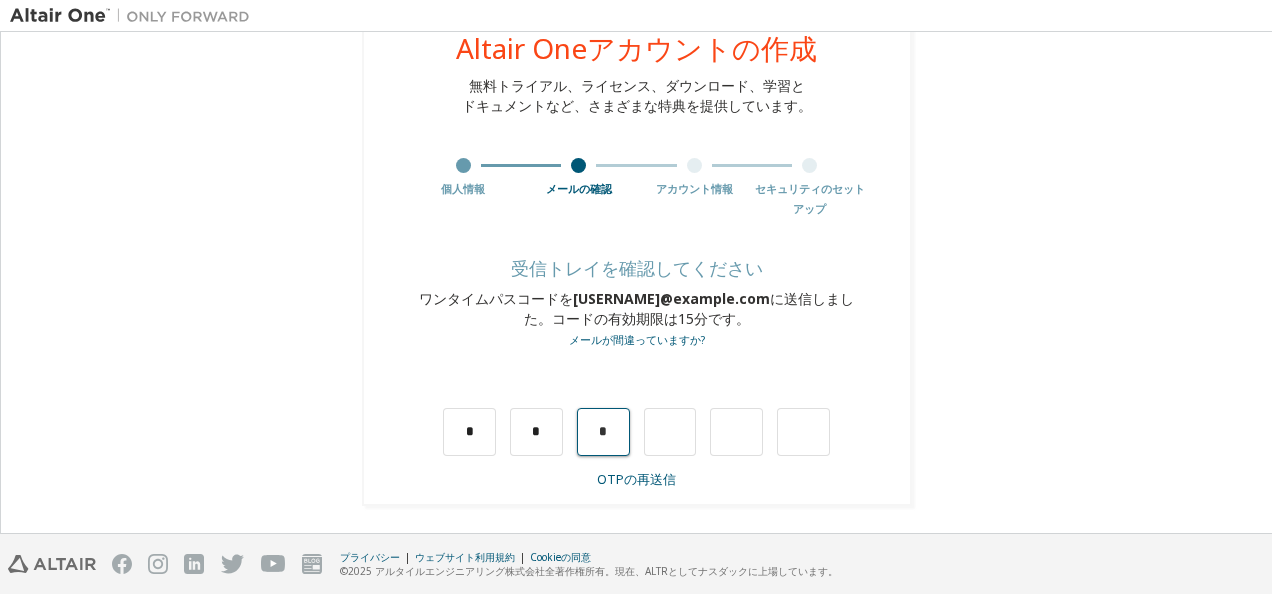 click on "*" at bounding box center (603, 432) 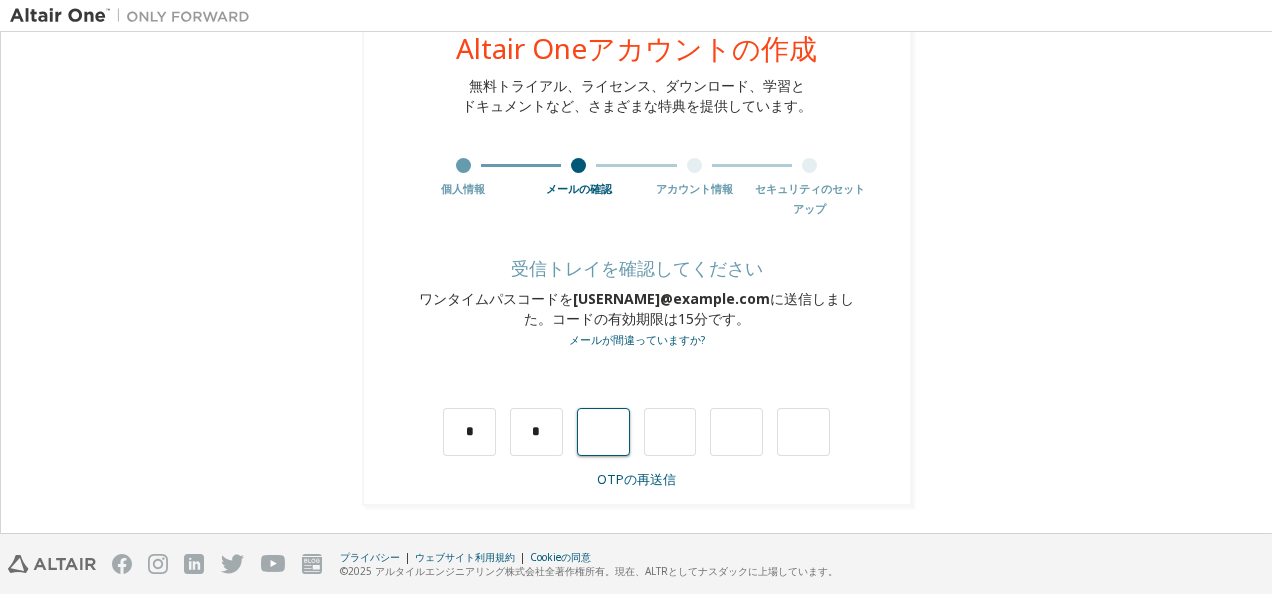 click at bounding box center (603, 432) 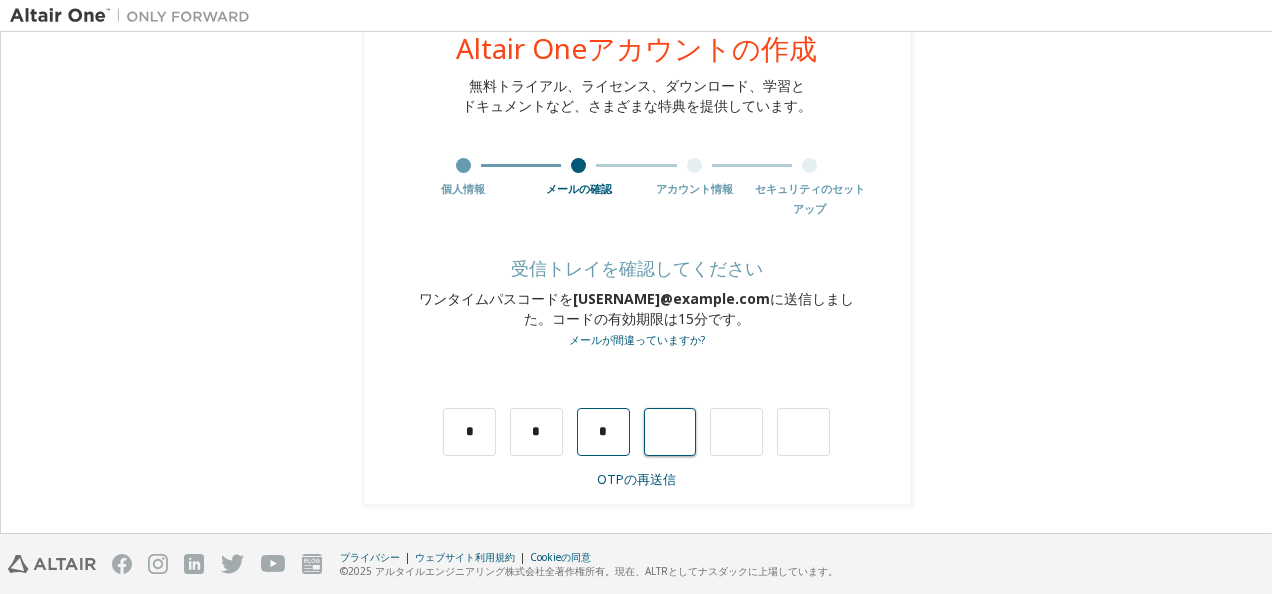 type on "*" 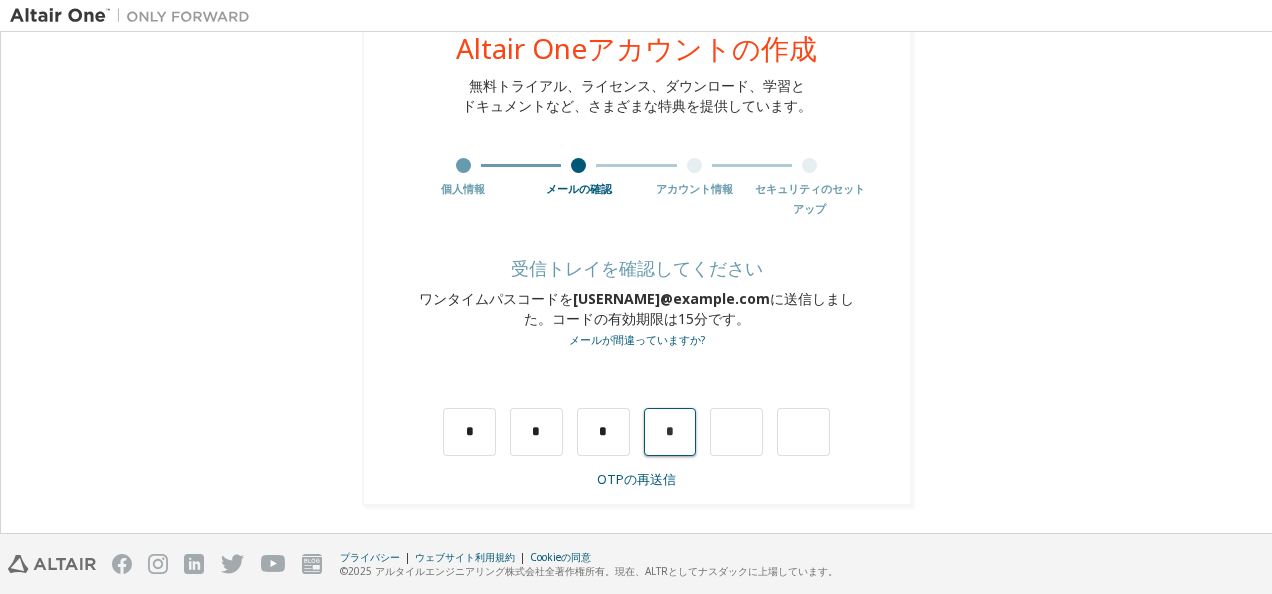 click on "*" at bounding box center [670, 432] 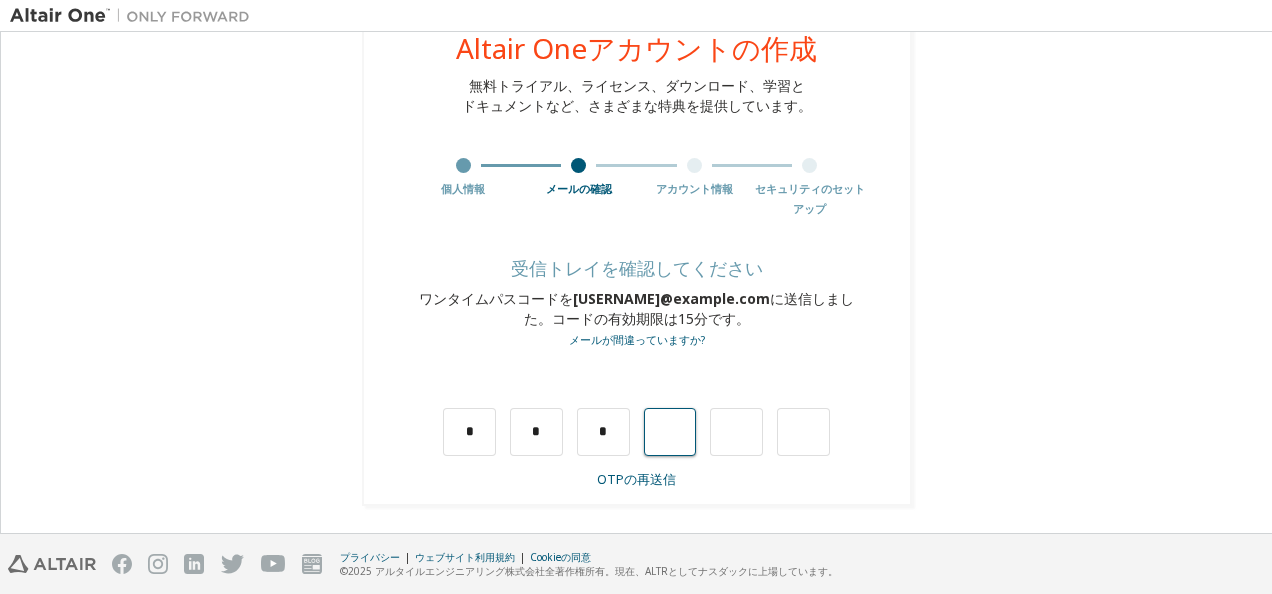 click at bounding box center [670, 432] 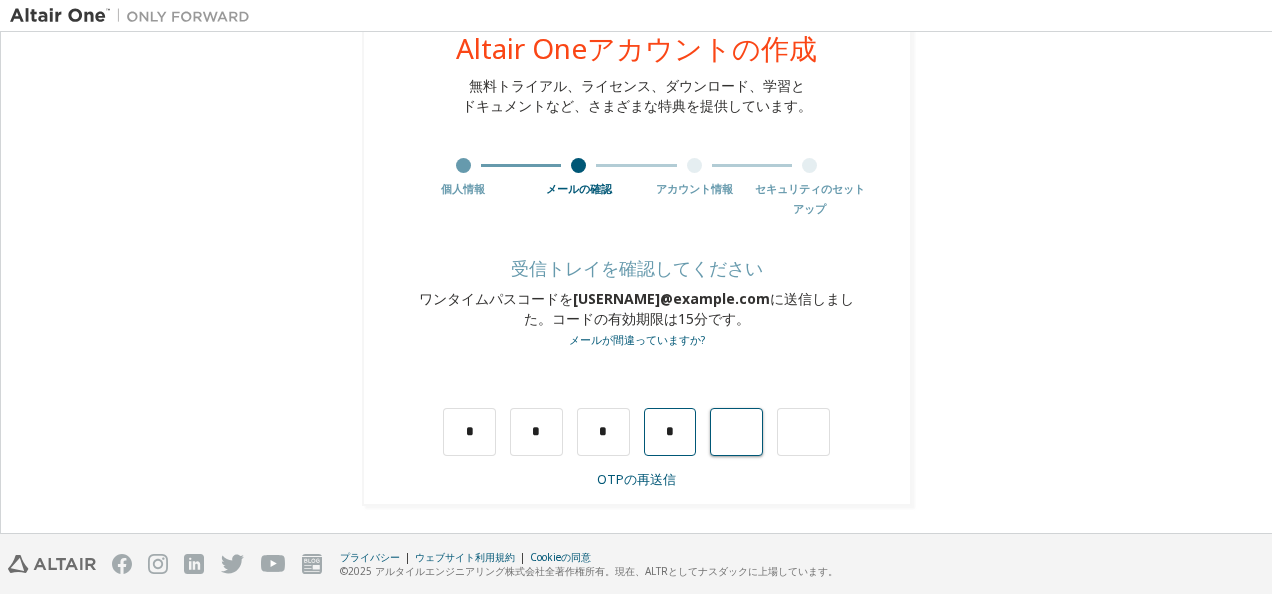 type on "*" 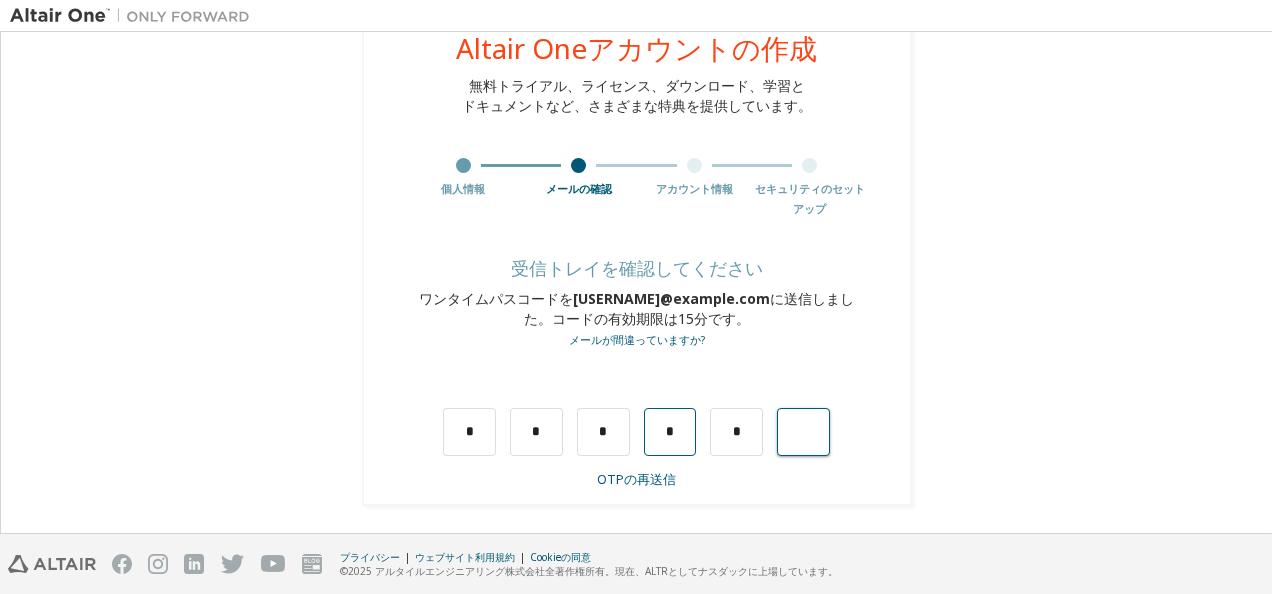 type on "*" 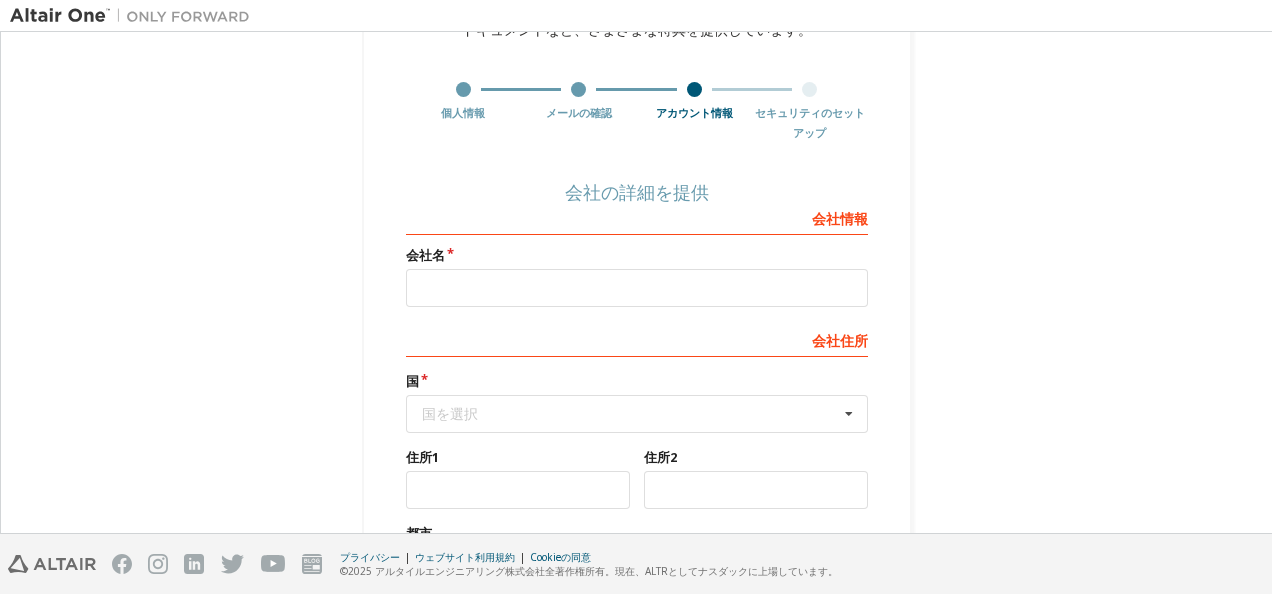 scroll, scrollTop: 147, scrollLeft: 0, axis: vertical 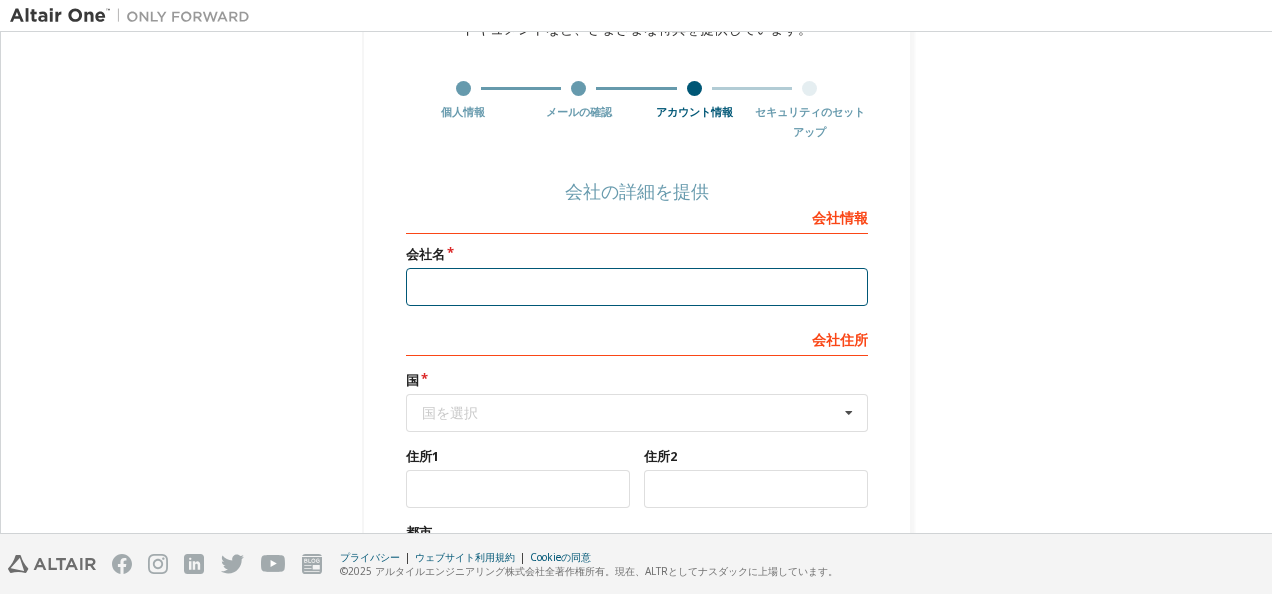 click at bounding box center [637, 287] 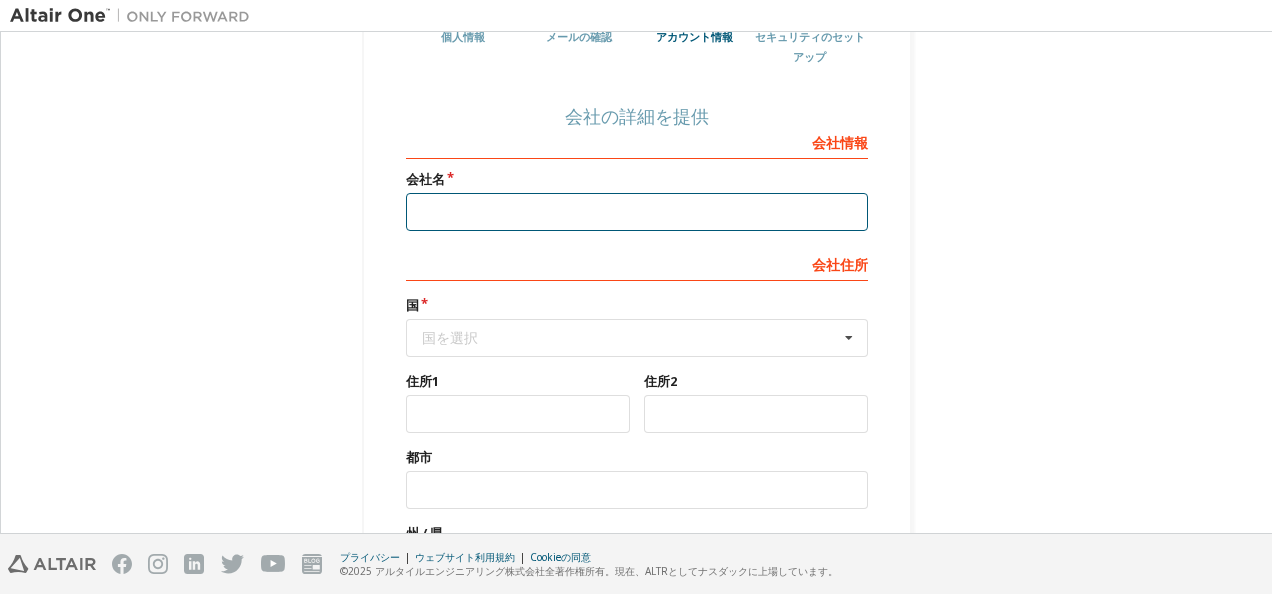 scroll, scrollTop: 174, scrollLeft: 0, axis: vertical 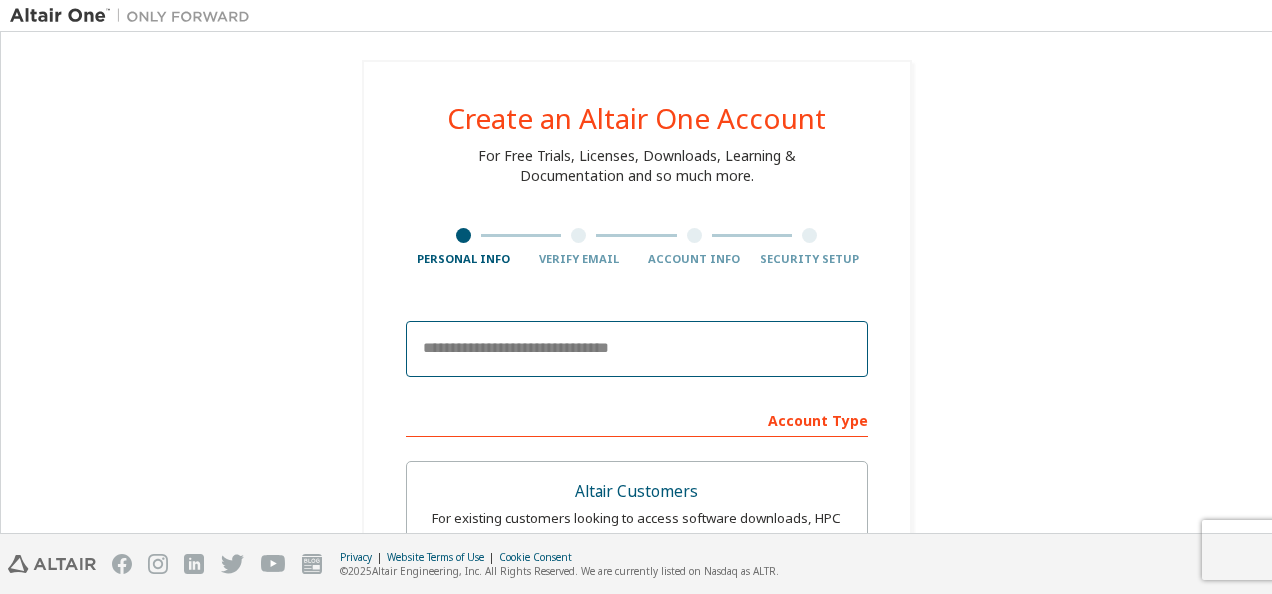 click at bounding box center (637, 349) 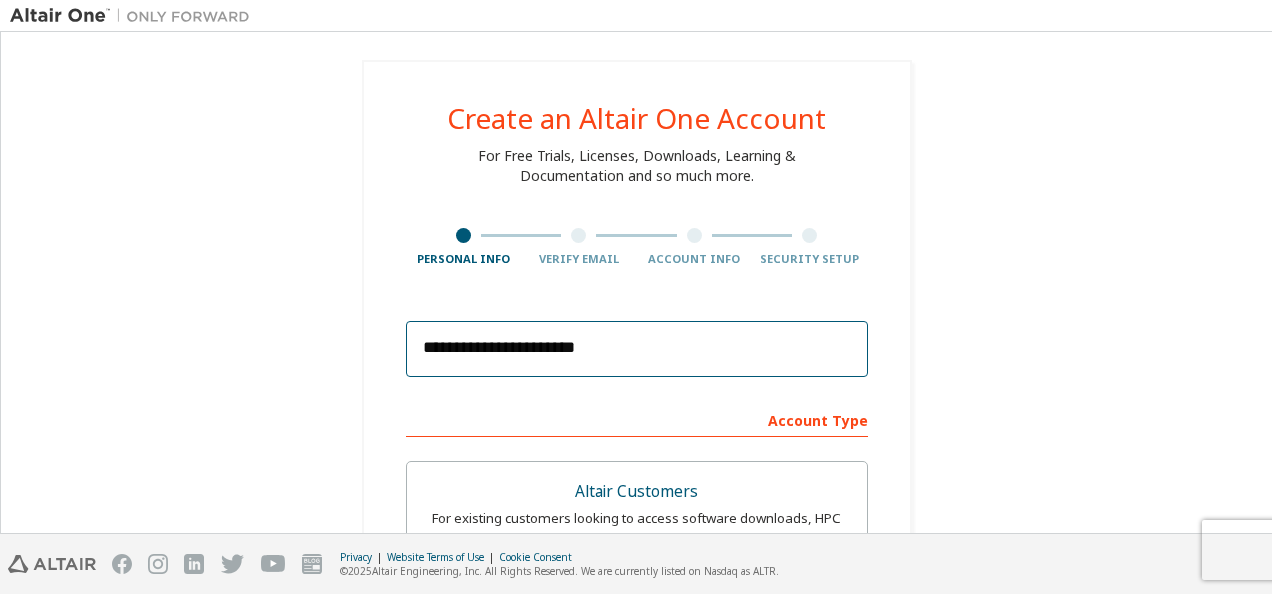 type on "**" 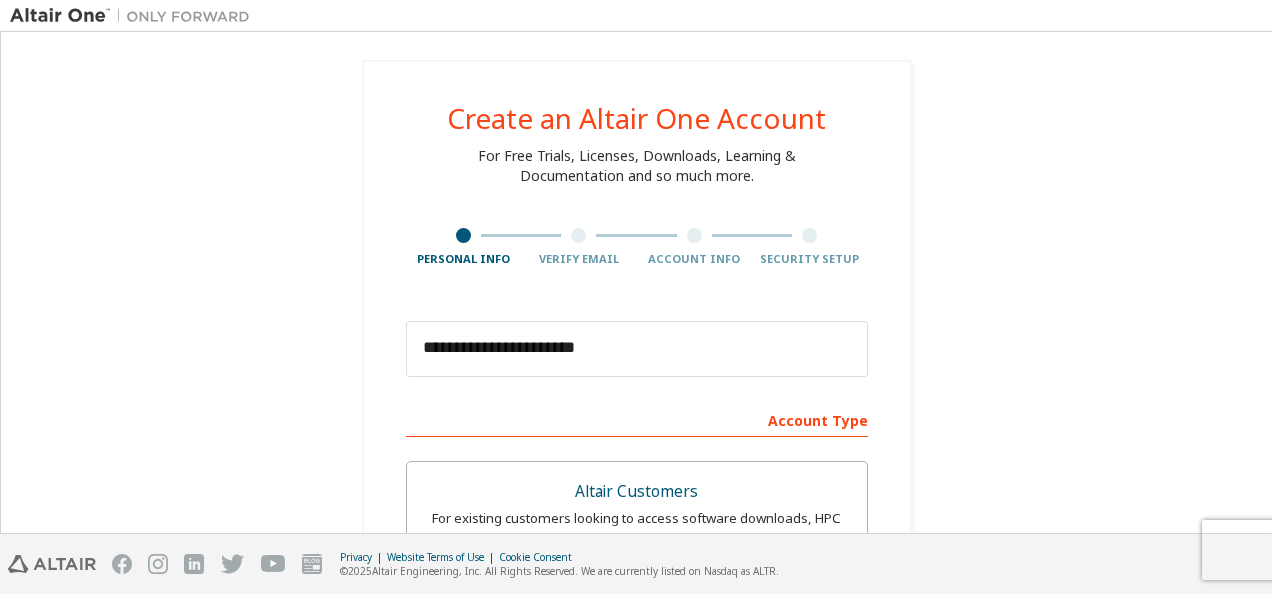 type on "**" 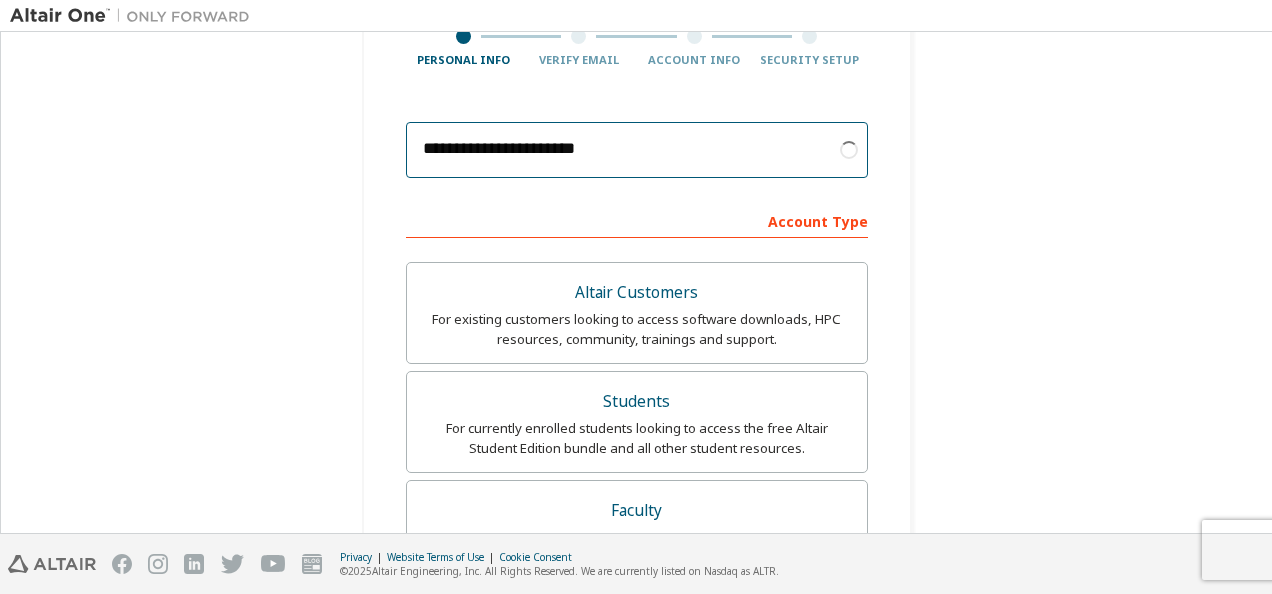scroll, scrollTop: 200, scrollLeft: 0, axis: vertical 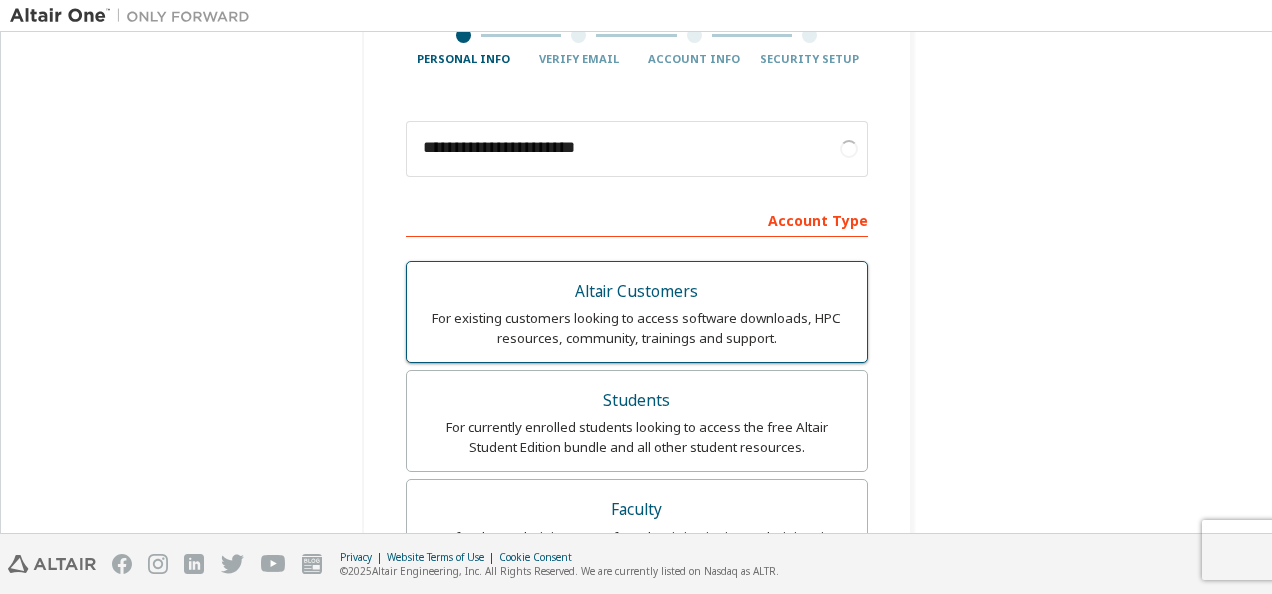 click on "Altair Customers" at bounding box center (637, 292) 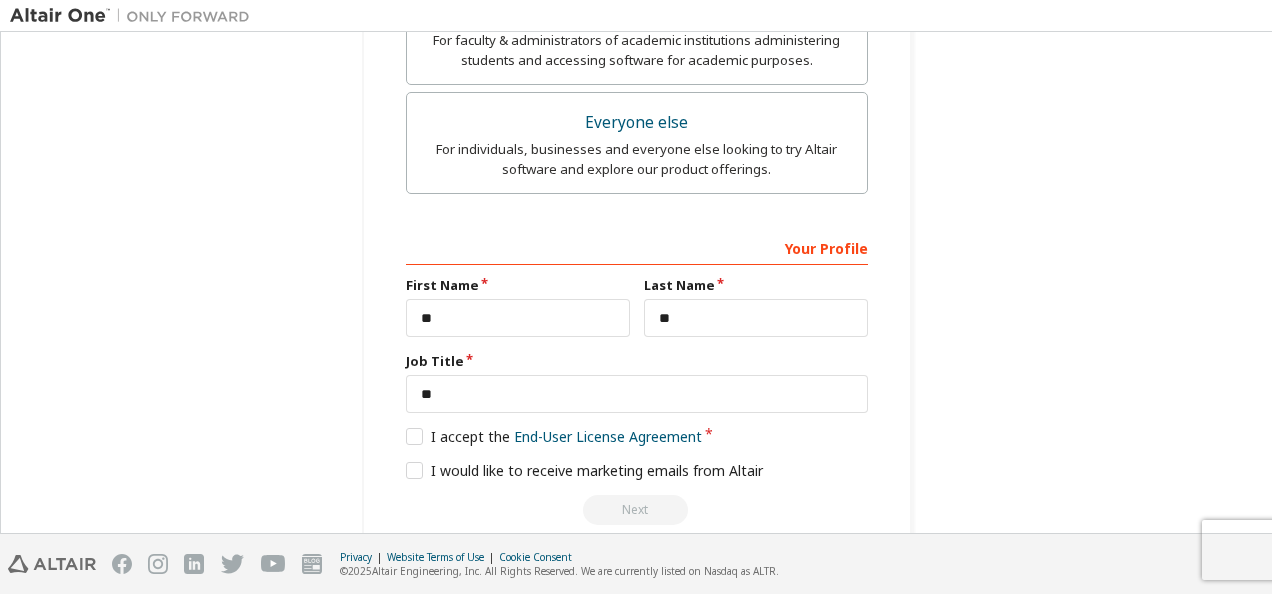 scroll, scrollTop: 897, scrollLeft: 0, axis: vertical 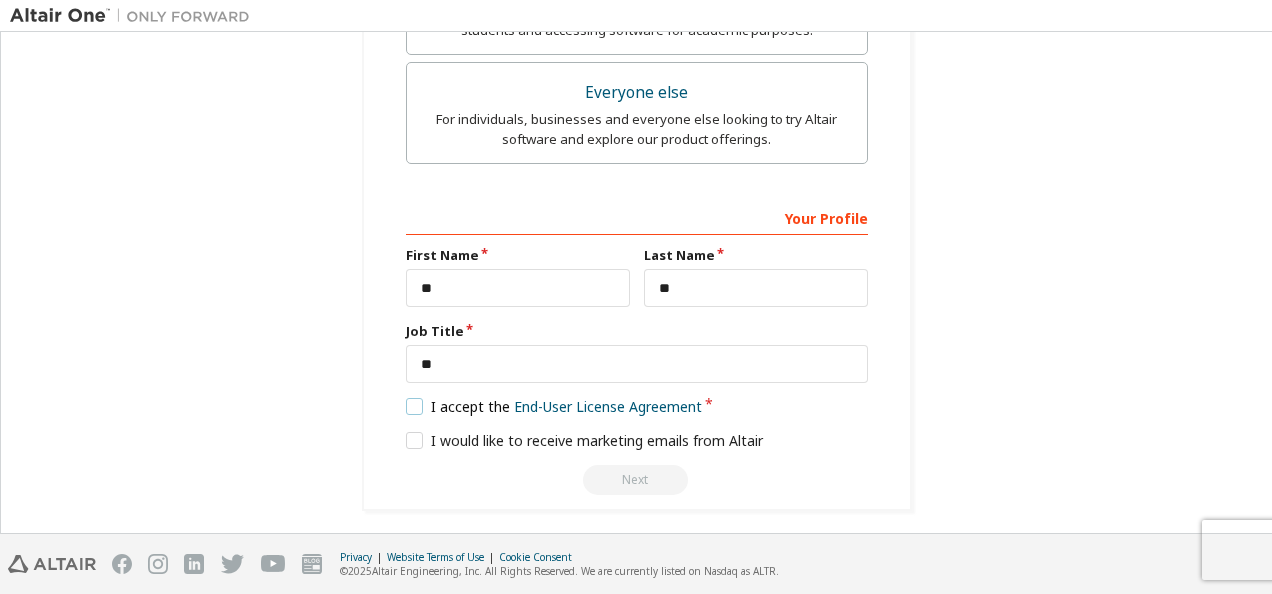 click on "I accept the    End-User License Agreement" at bounding box center [554, 406] 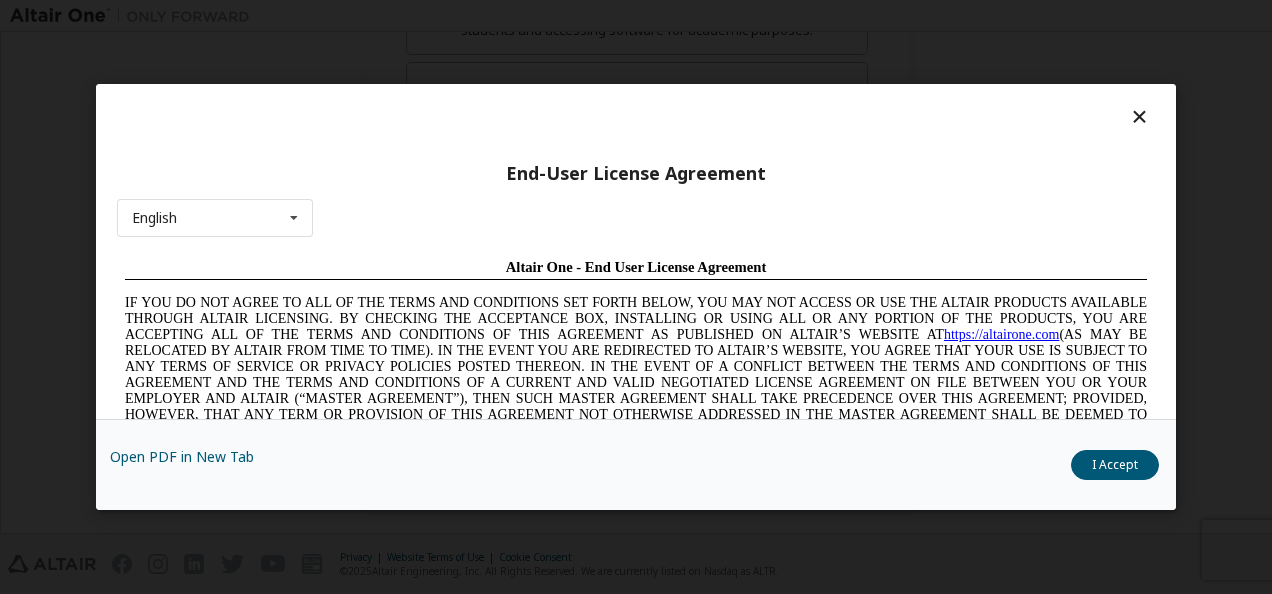 scroll, scrollTop: 0, scrollLeft: 0, axis: both 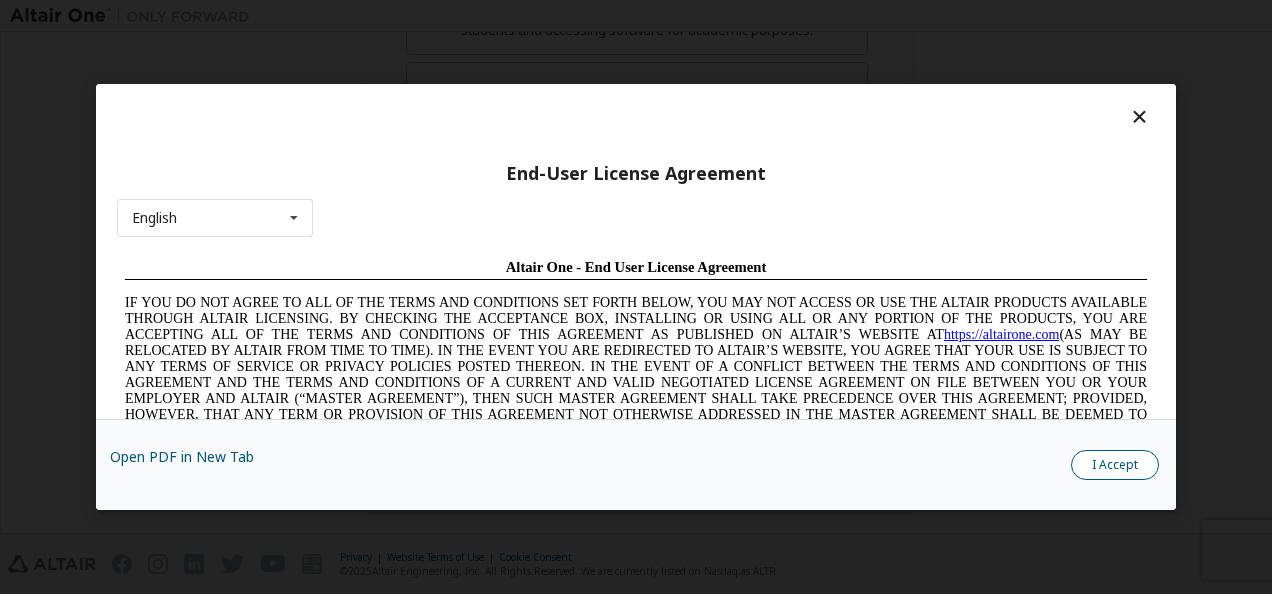 click on "I Accept" at bounding box center (1115, 465) 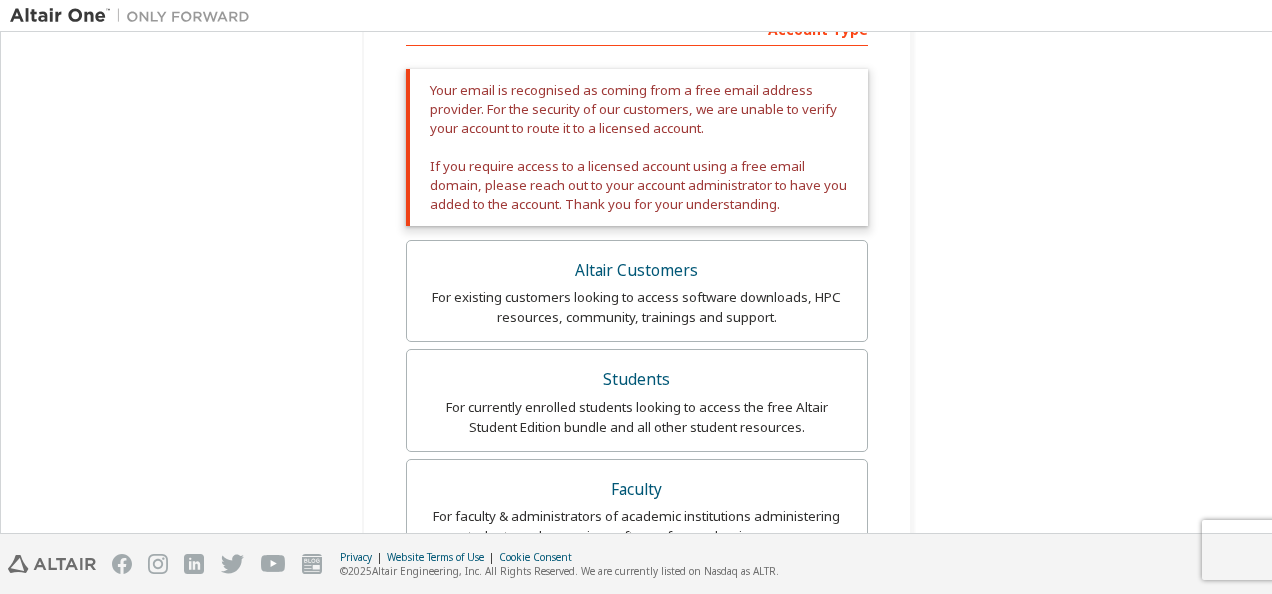 scroll, scrollTop: 393, scrollLeft: 0, axis: vertical 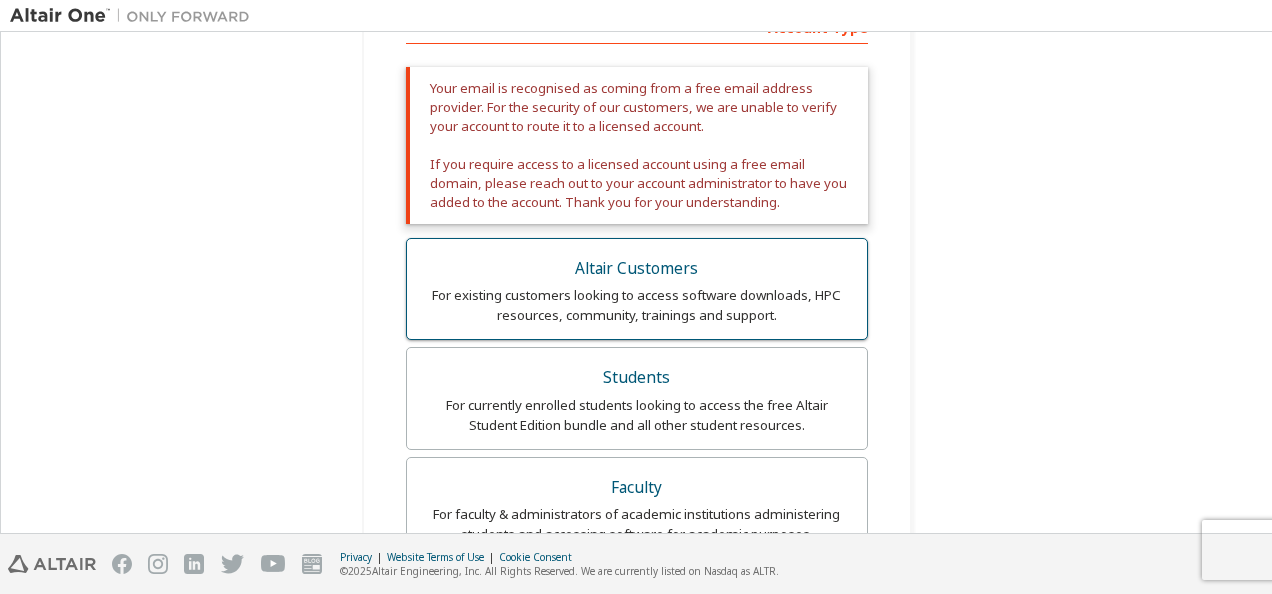click on "For existing customers looking to access software downloads, HPC resources, community, trainings and support." at bounding box center (637, 305) 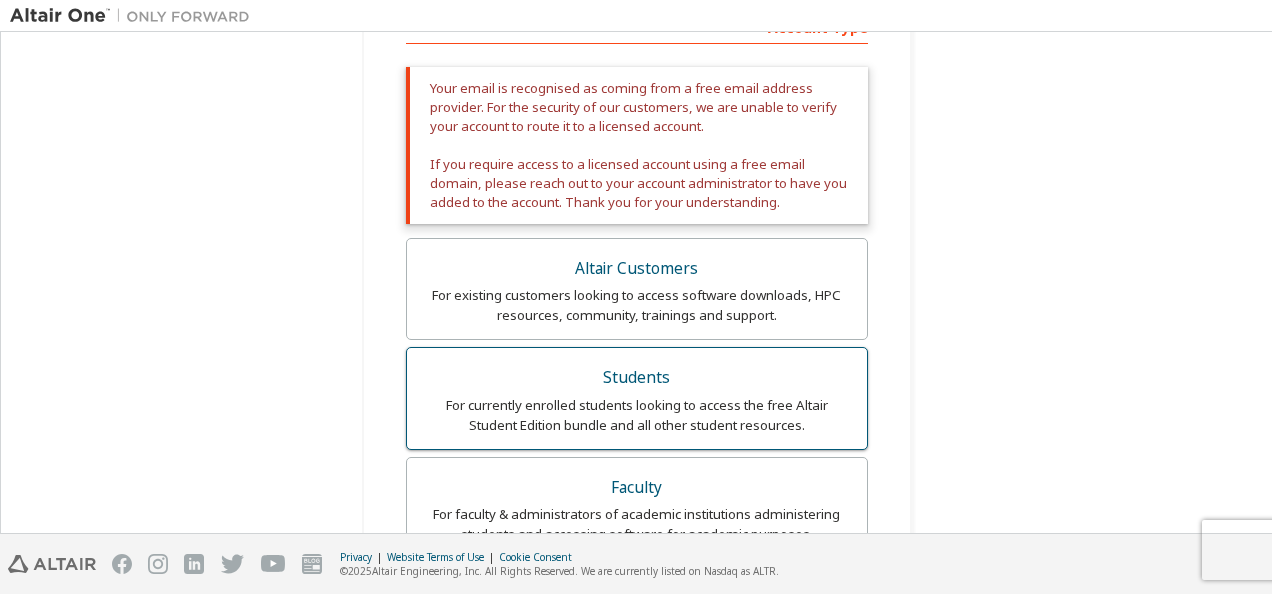 click on "For currently enrolled students looking to access the free Altair Student Edition bundle and all other student resources." at bounding box center (637, 415) 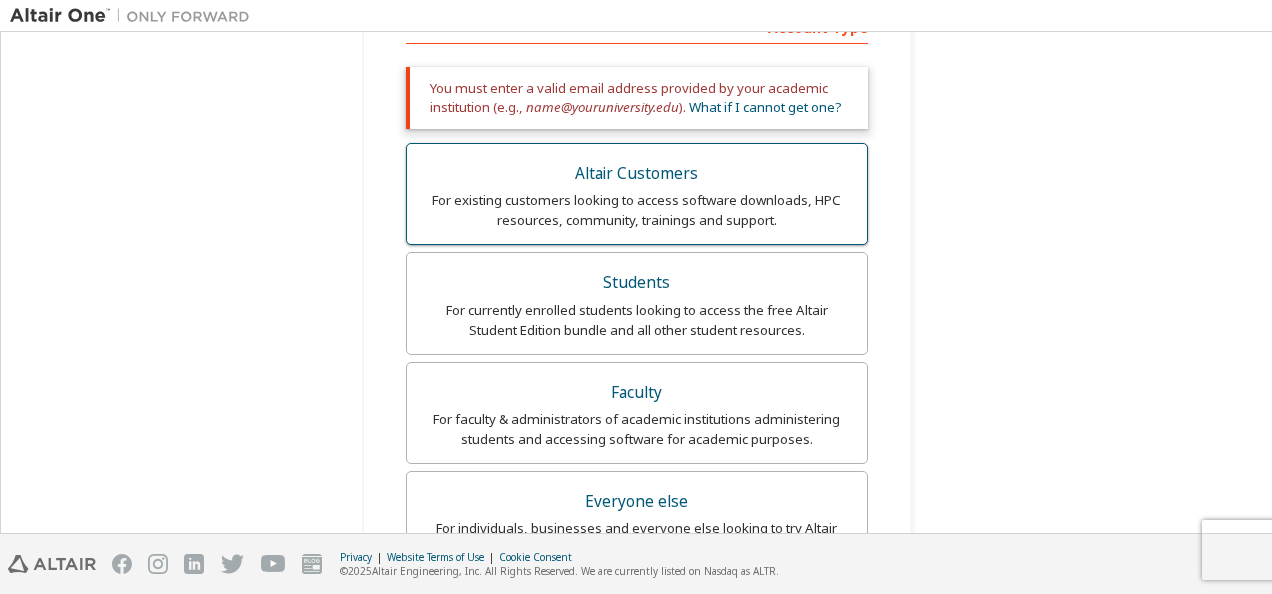 click on "Altair Customers" at bounding box center [637, 174] 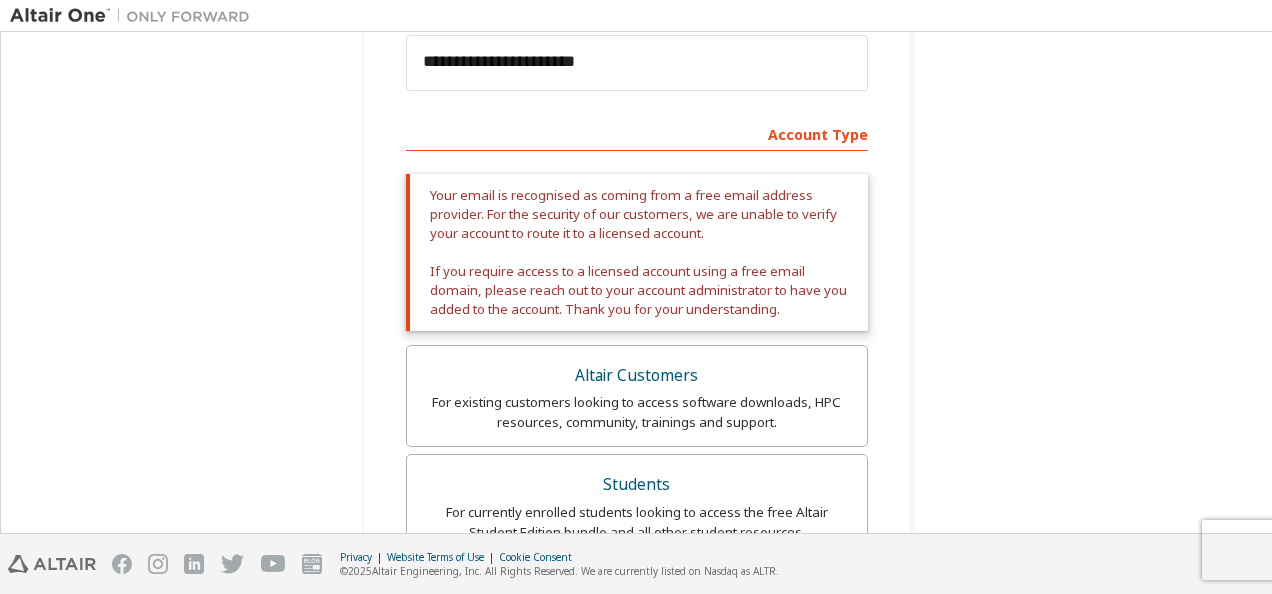 scroll, scrollTop: 255, scrollLeft: 0, axis: vertical 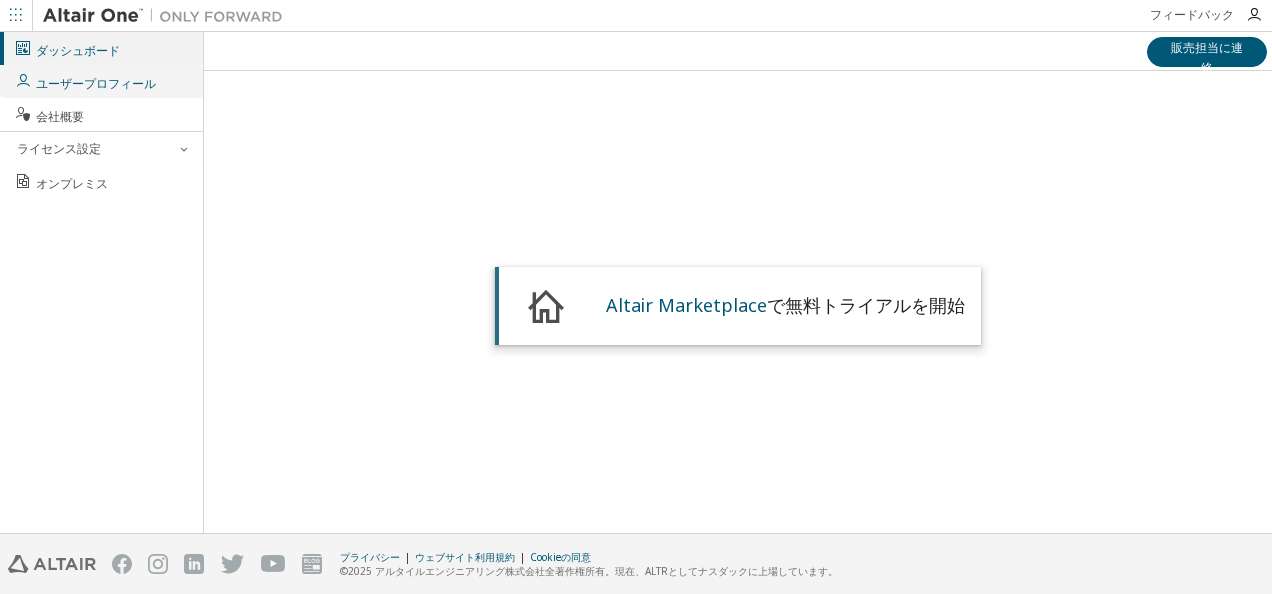 click on "ユーザープロフィール" at bounding box center [96, 83] 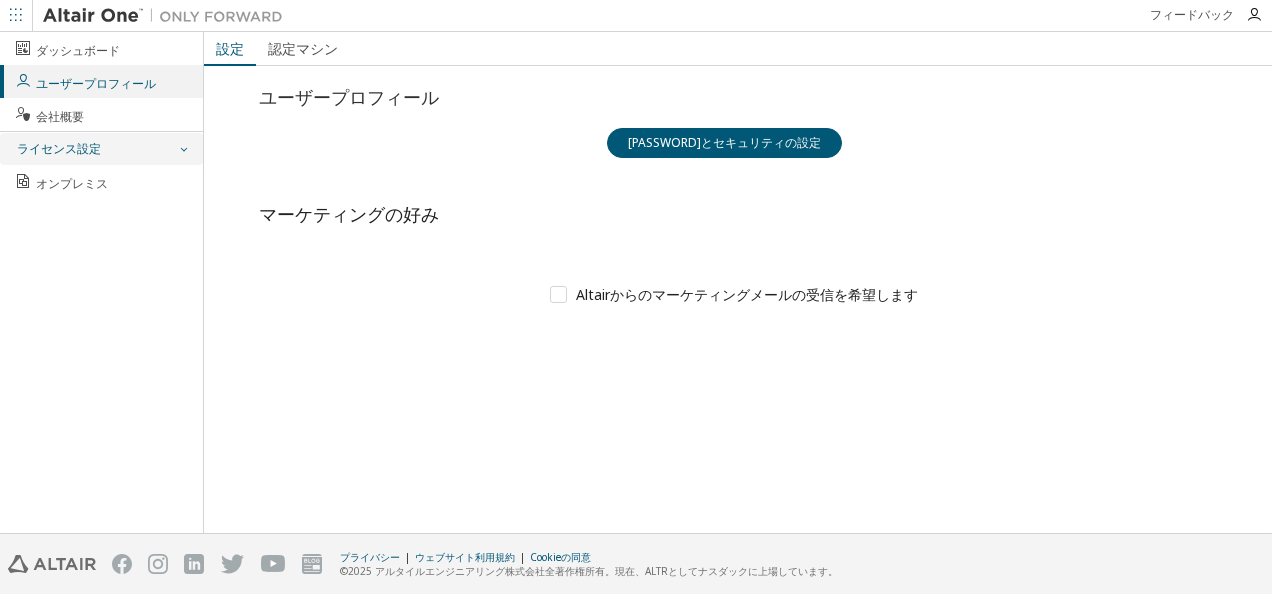 click on "ライセンス設定" at bounding box center (101, 149) 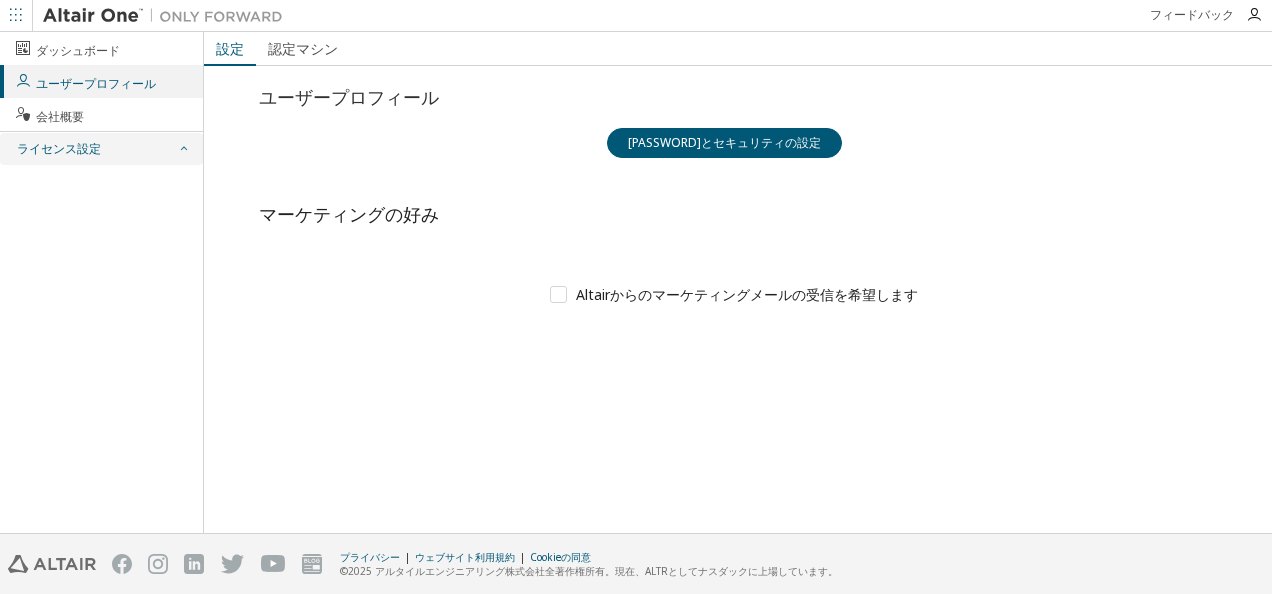 click on "ライセンス設定" at bounding box center [101, 149] 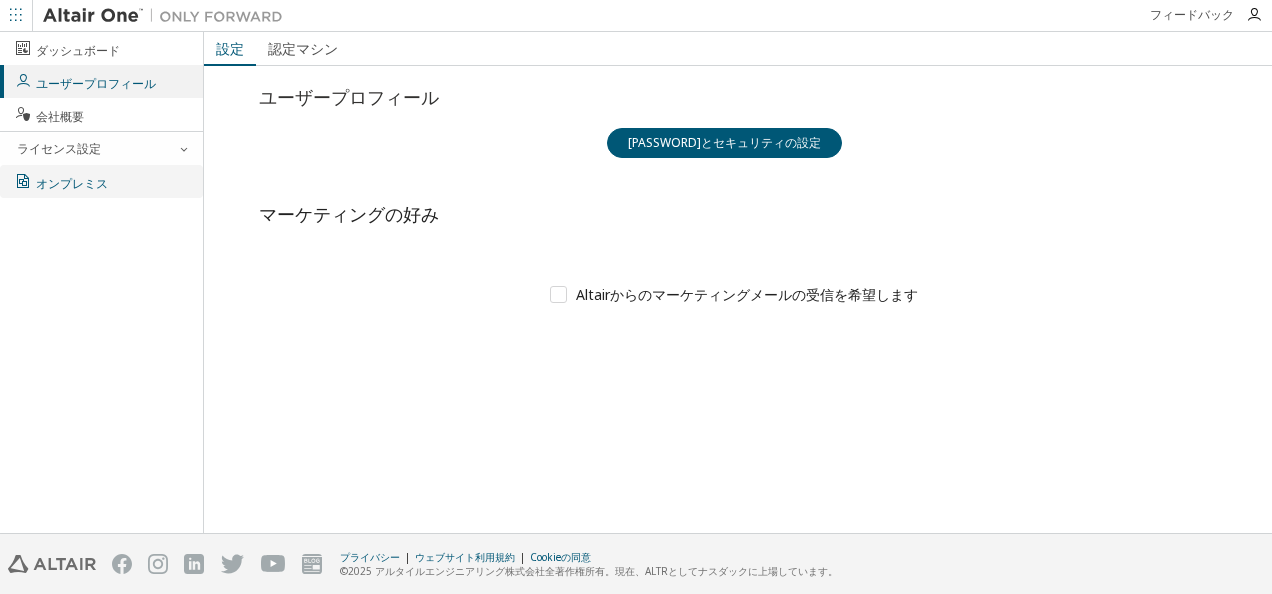 click on "オンプレミス" at bounding box center (72, 183) 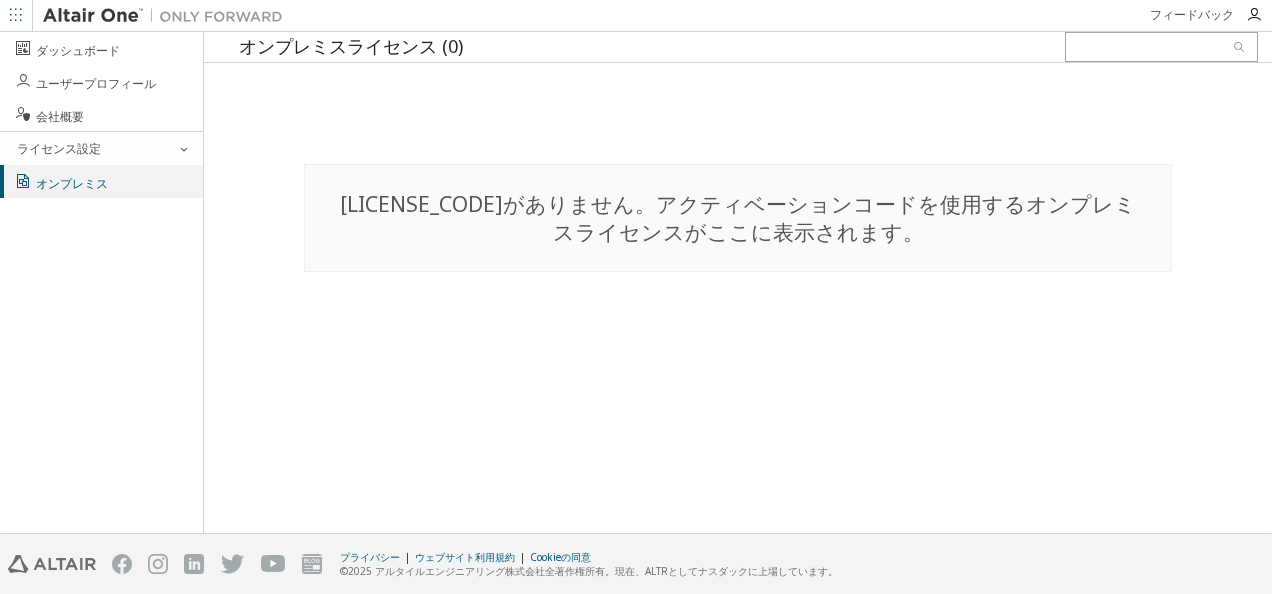 click at bounding box center (16, 16) 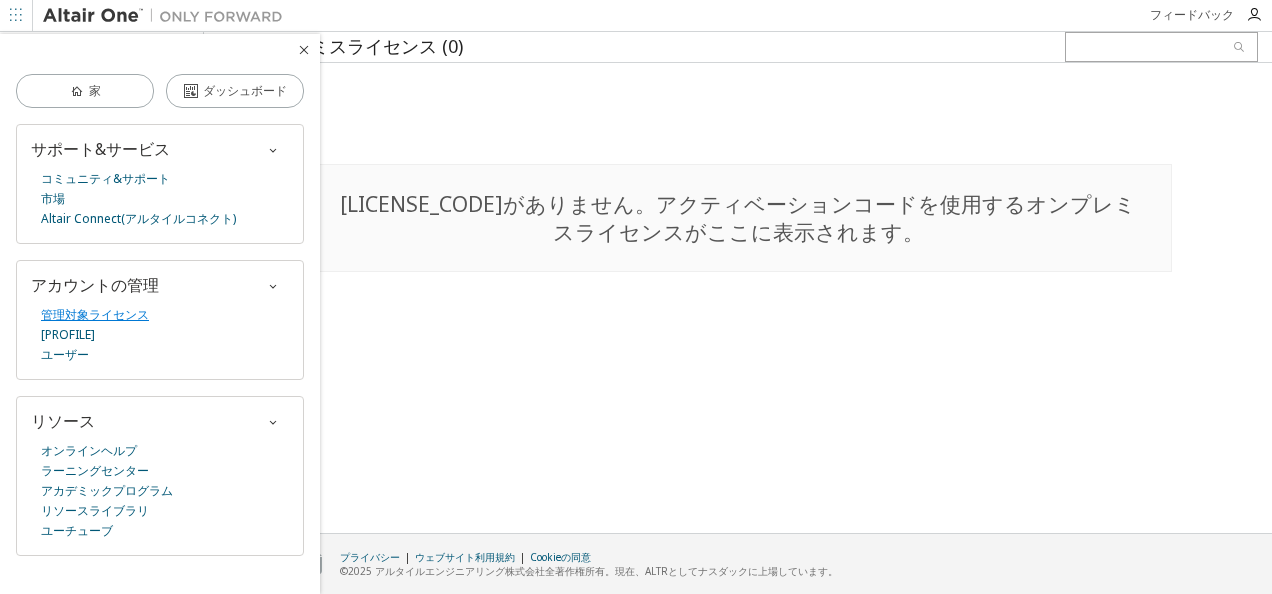 click on "管理対象ライセンス" at bounding box center (95, 315) 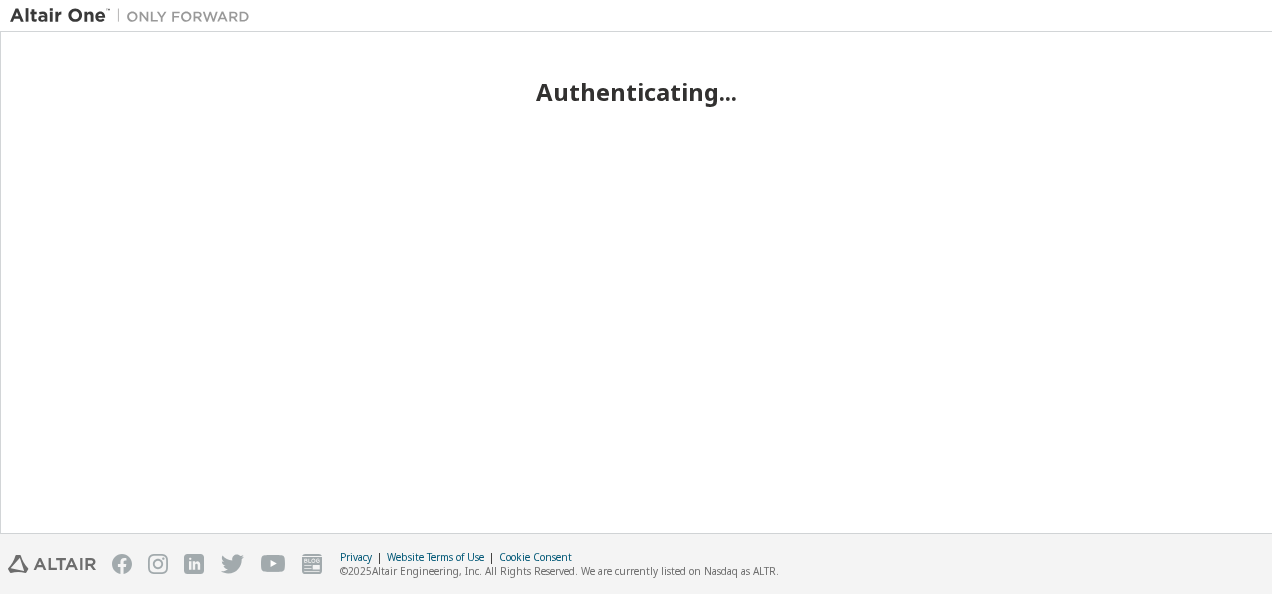 scroll, scrollTop: 0, scrollLeft: 0, axis: both 